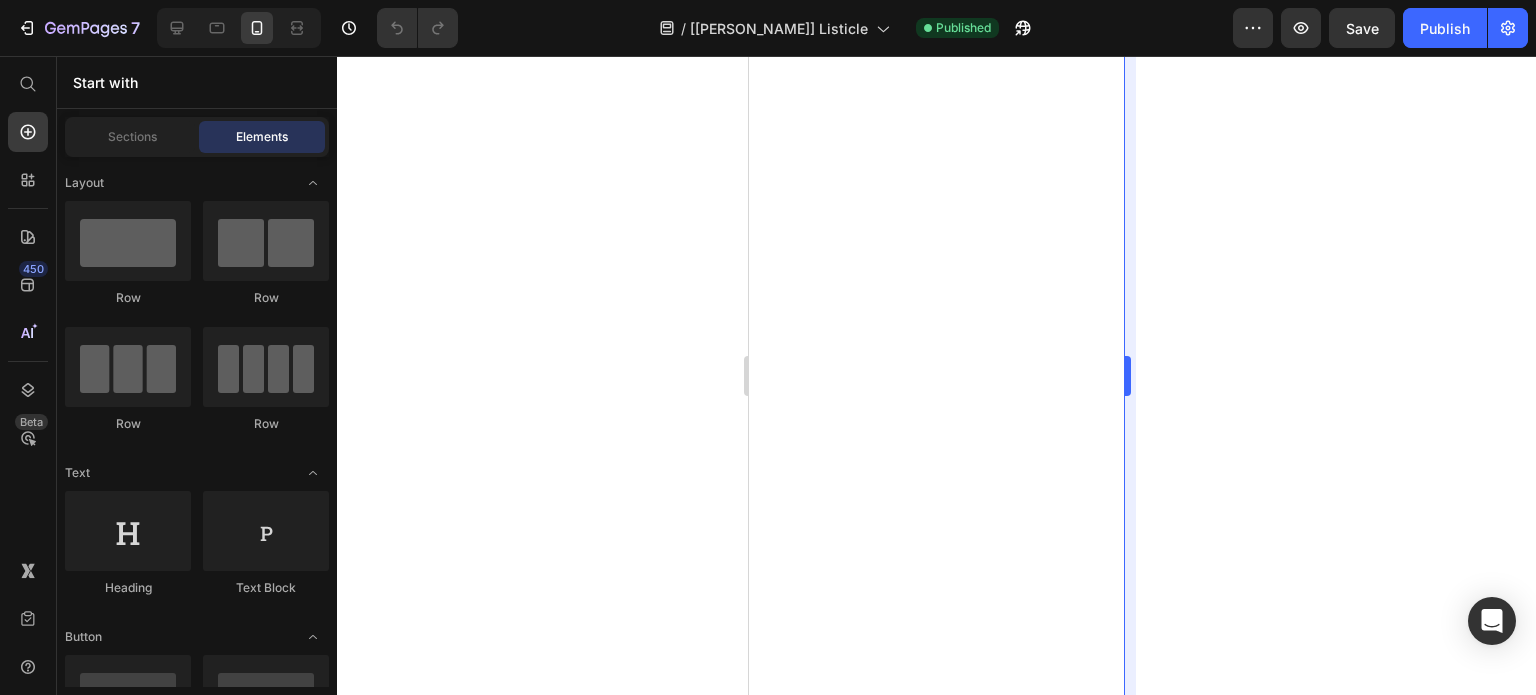 scroll, scrollTop: 0, scrollLeft: 0, axis: both 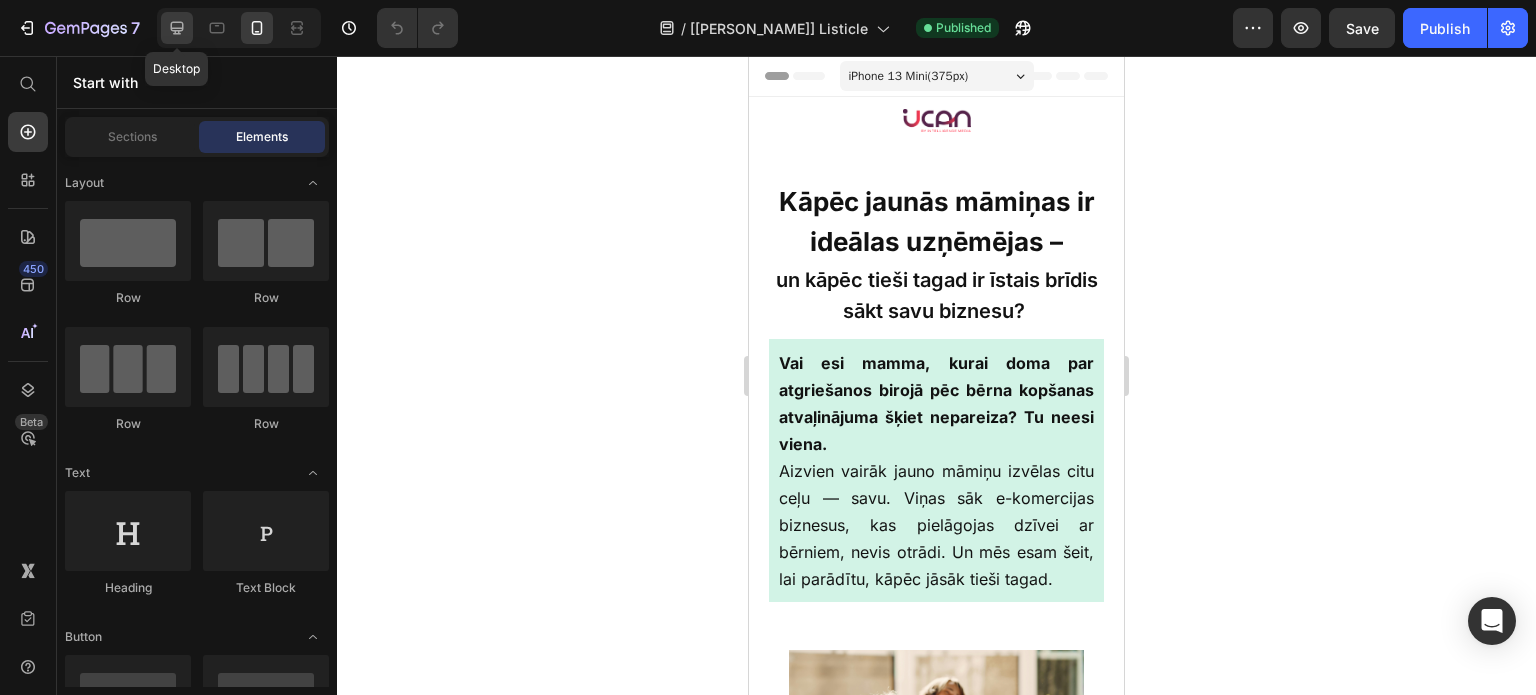 click 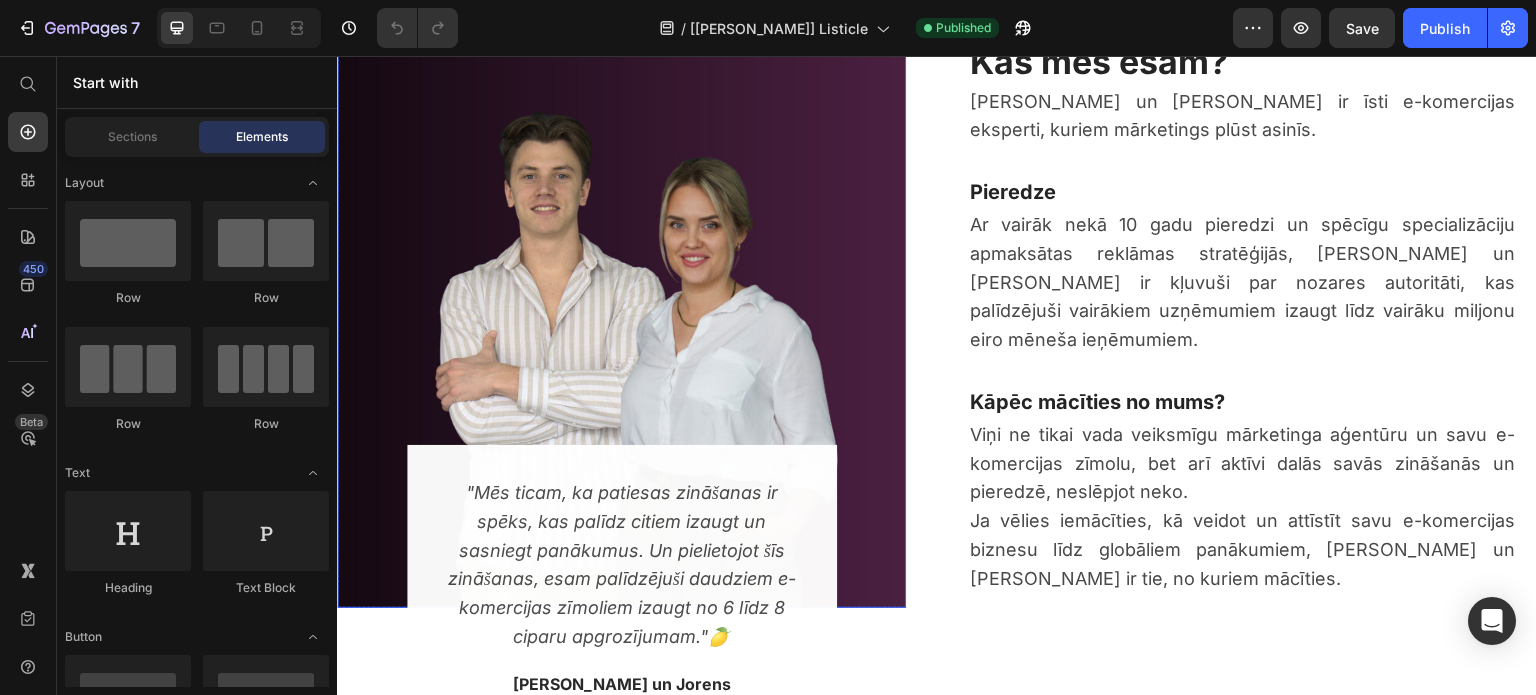 scroll, scrollTop: 4300, scrollLeft: 0, axis: vertical 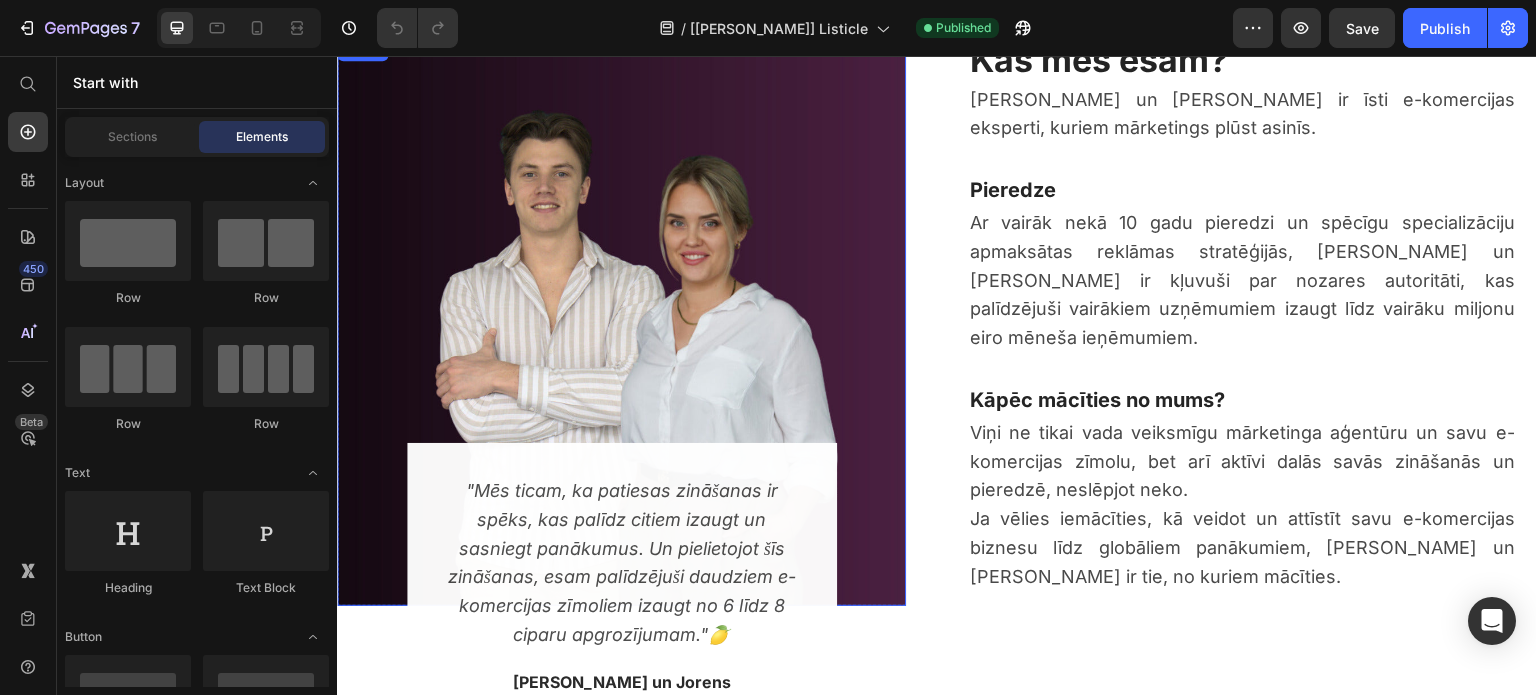 click at bounding box center (621, 321) 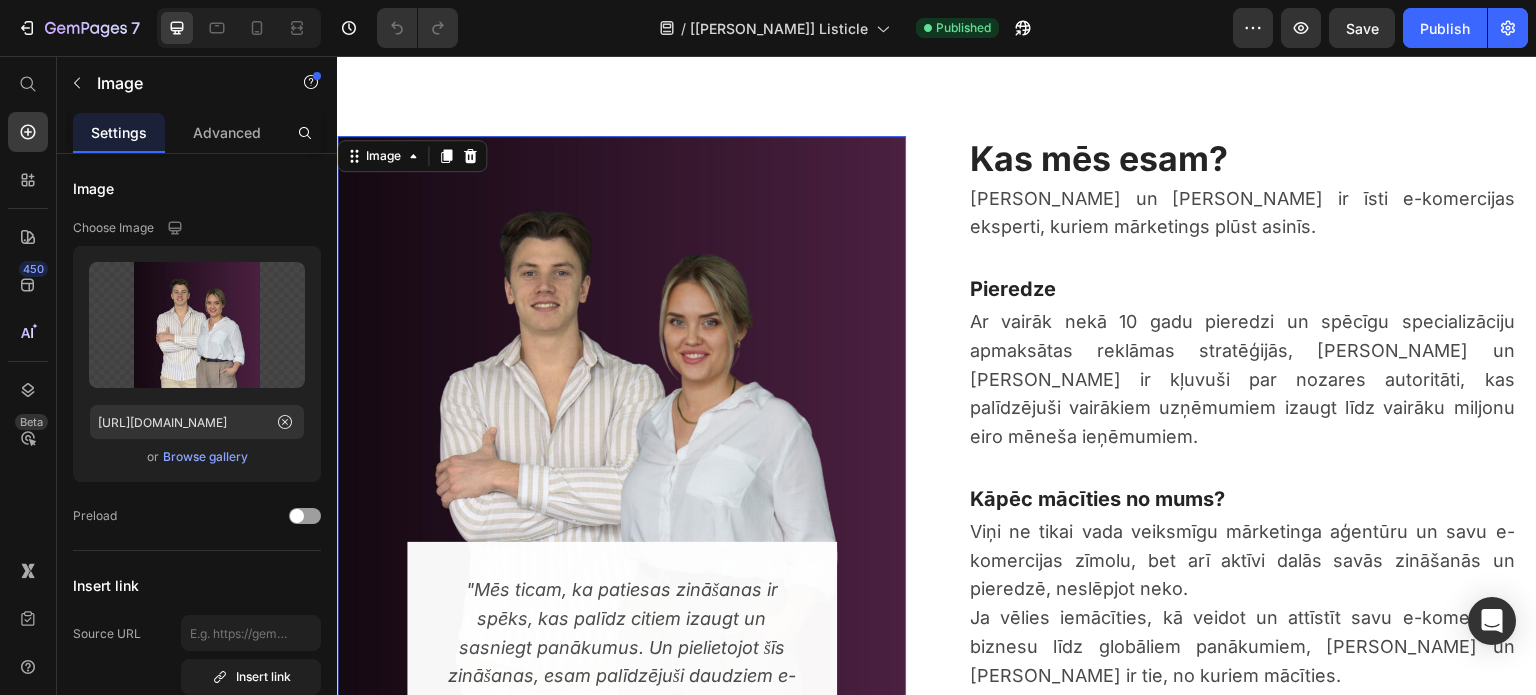 scroll, scrollTop: 4200, scrollLeft: 0, axis: vertical 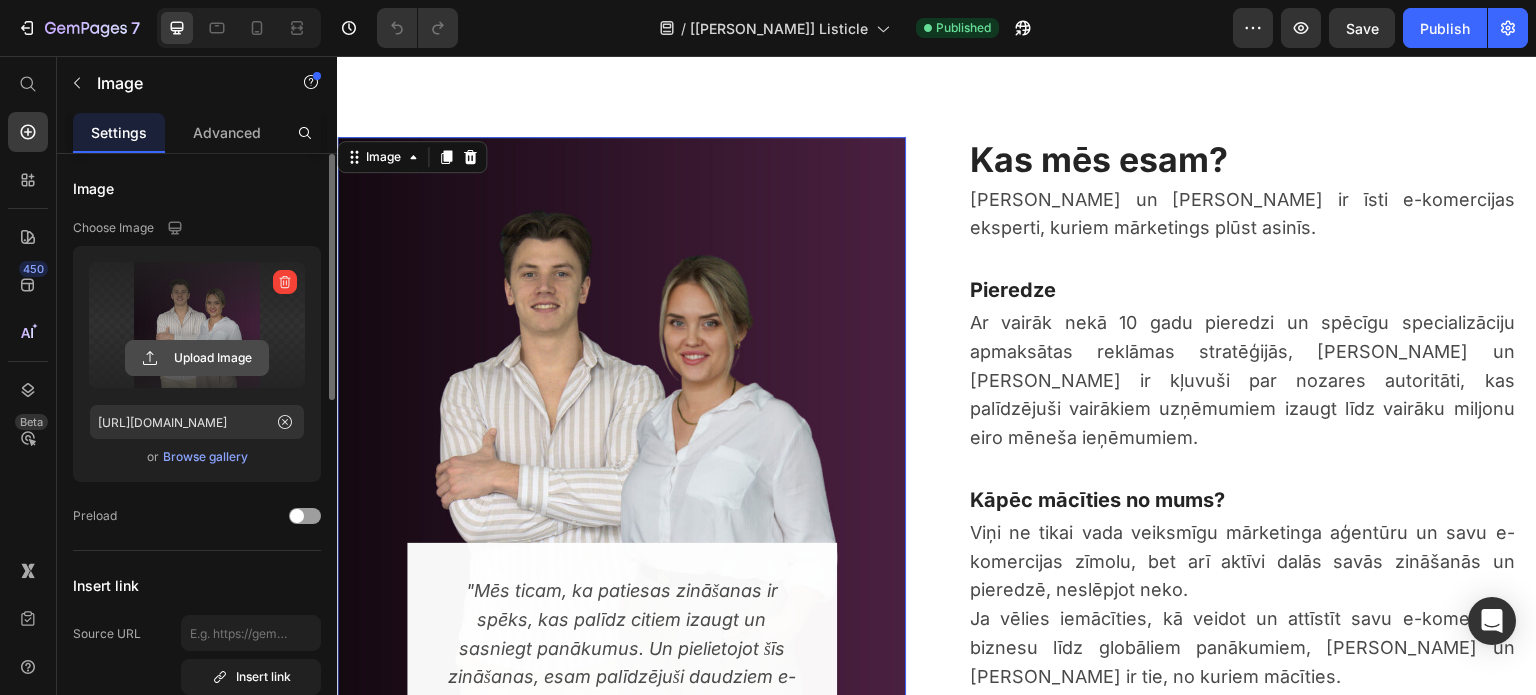 click 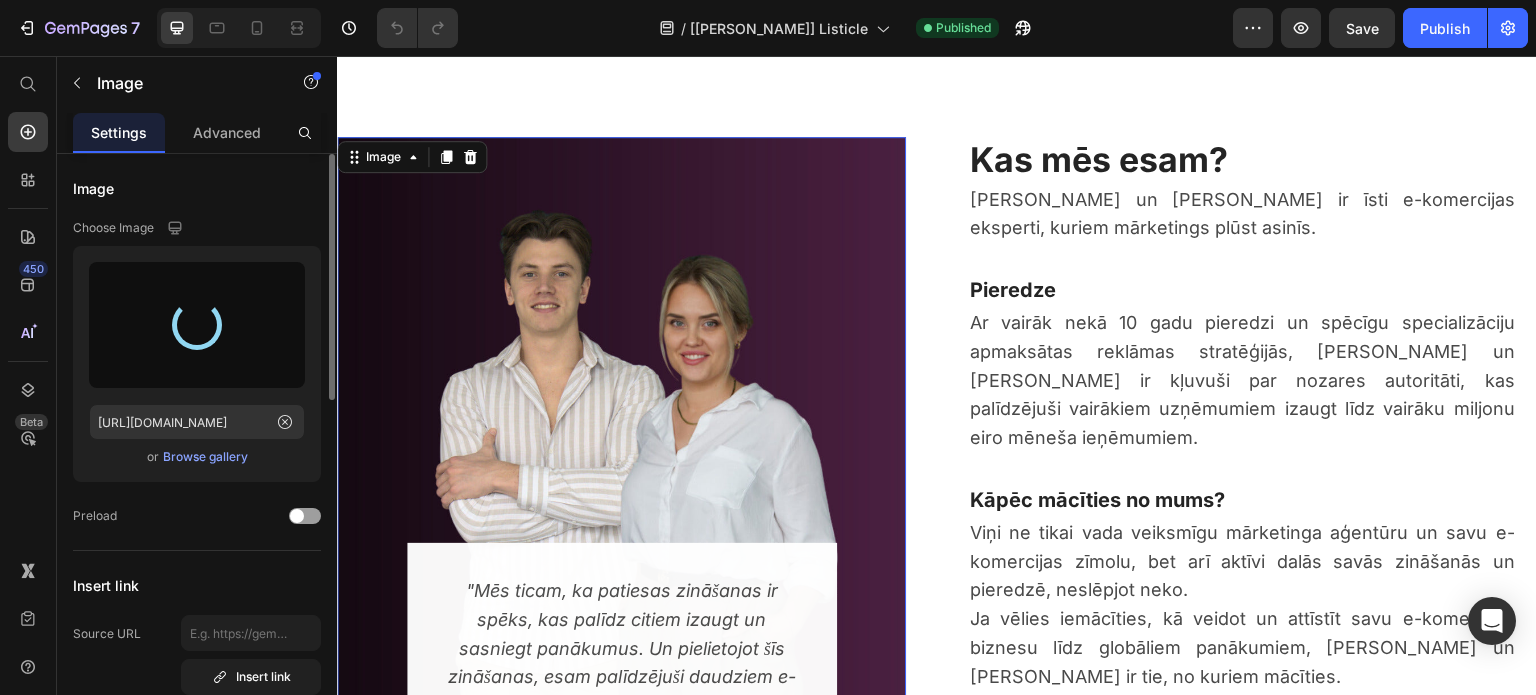 type on "[URL][DOMAIN_NAME]" 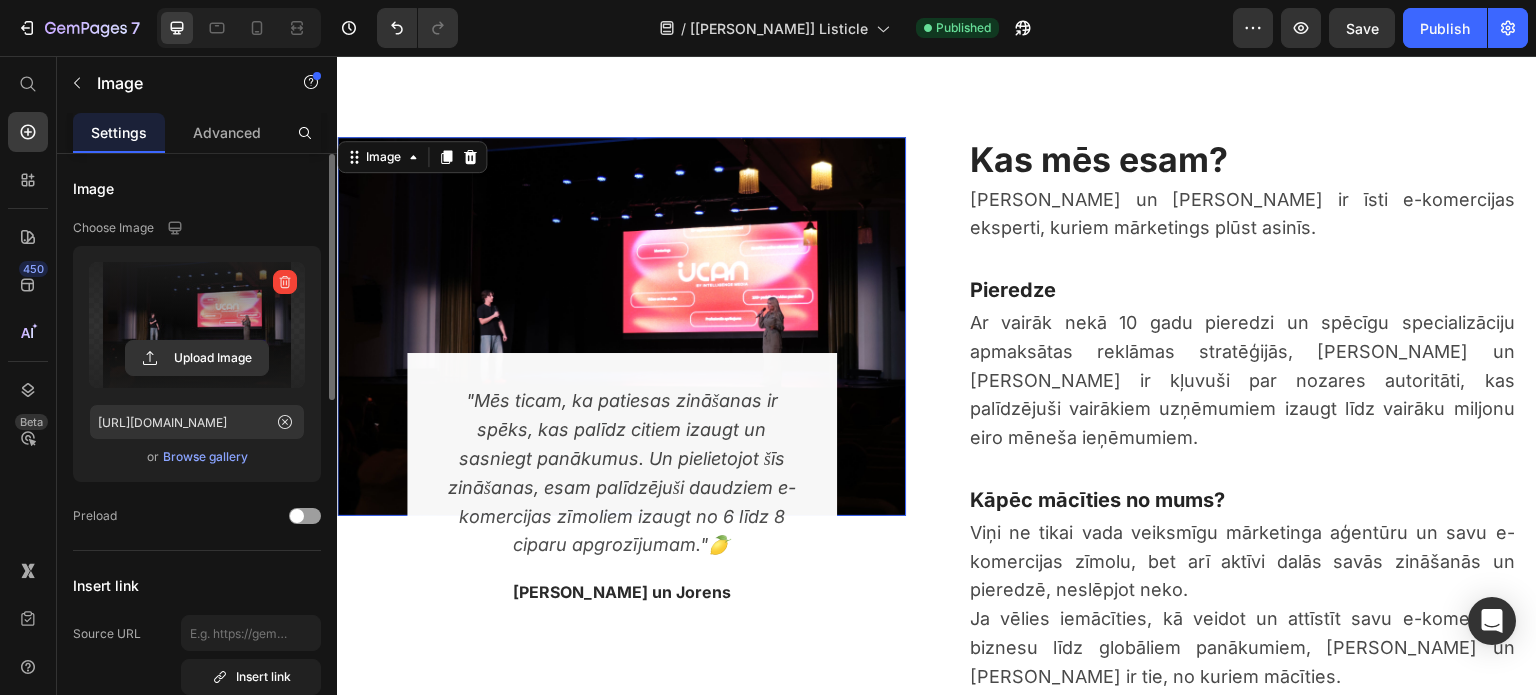 click at bounding box center [621, 326] 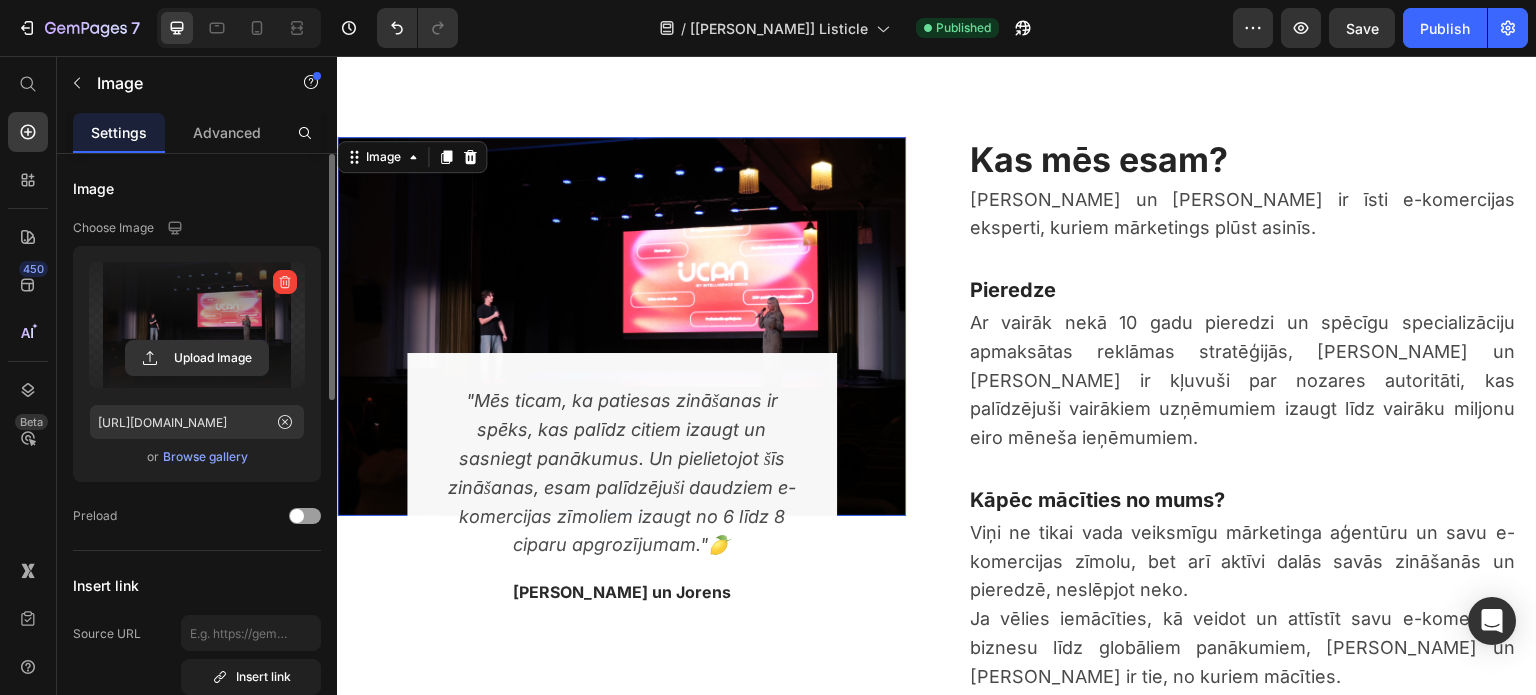 click at bounding box center (621, 326) 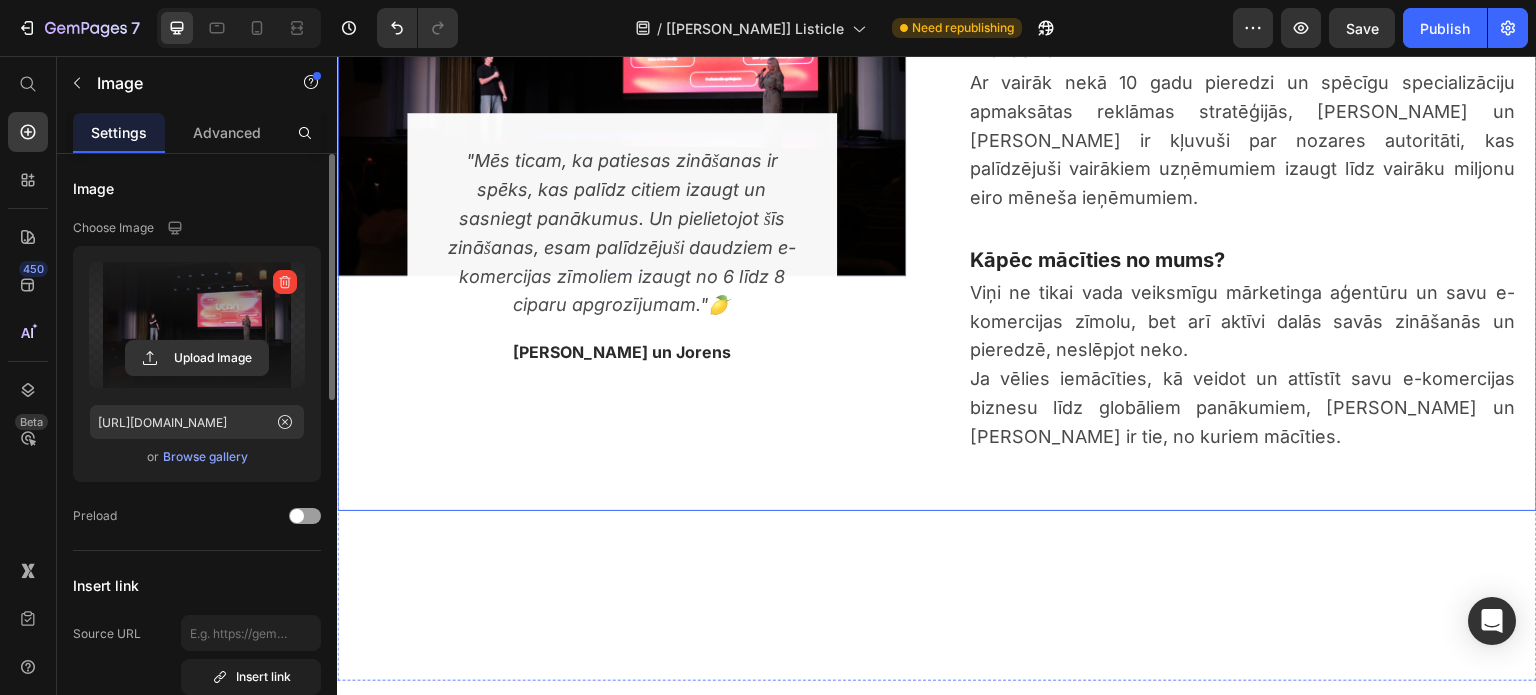 scroll, scrollTop: 4200, scrollLeft: 0, axis: vertical 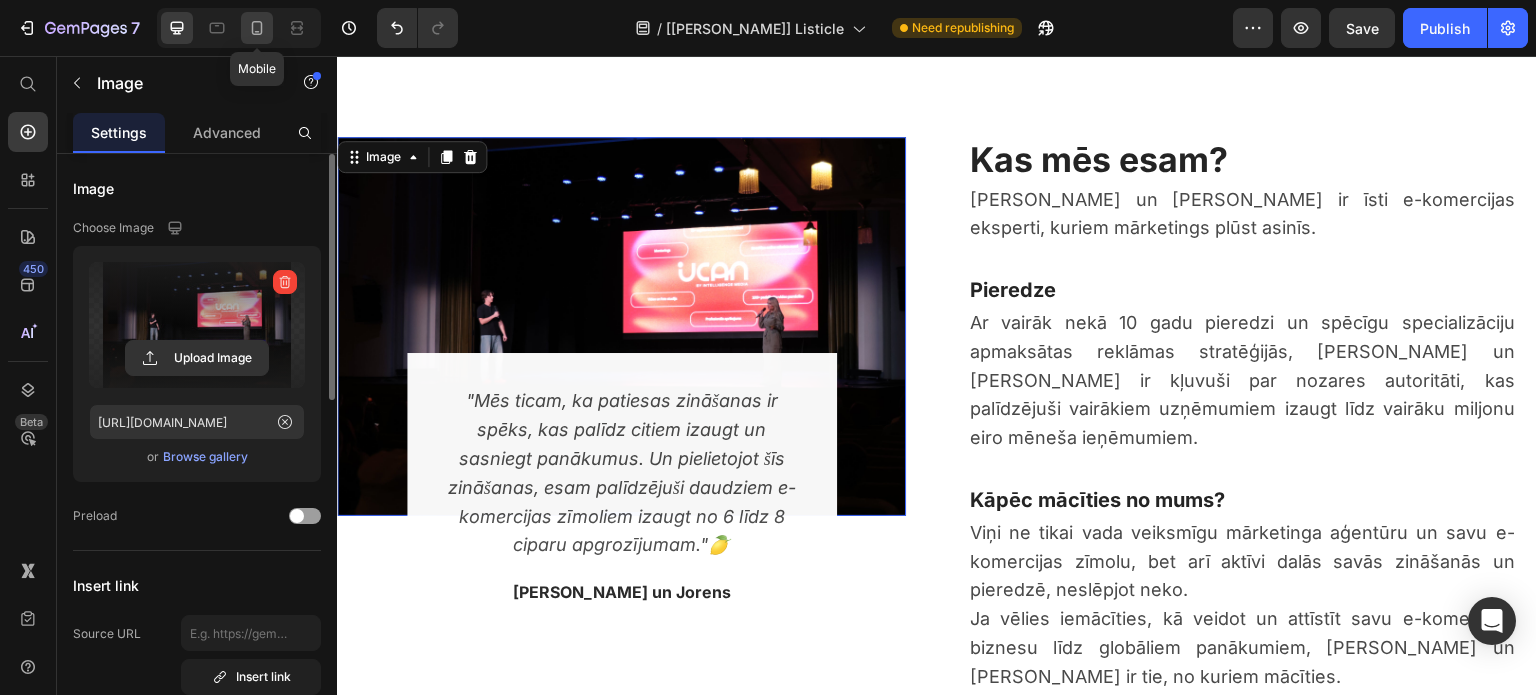 click 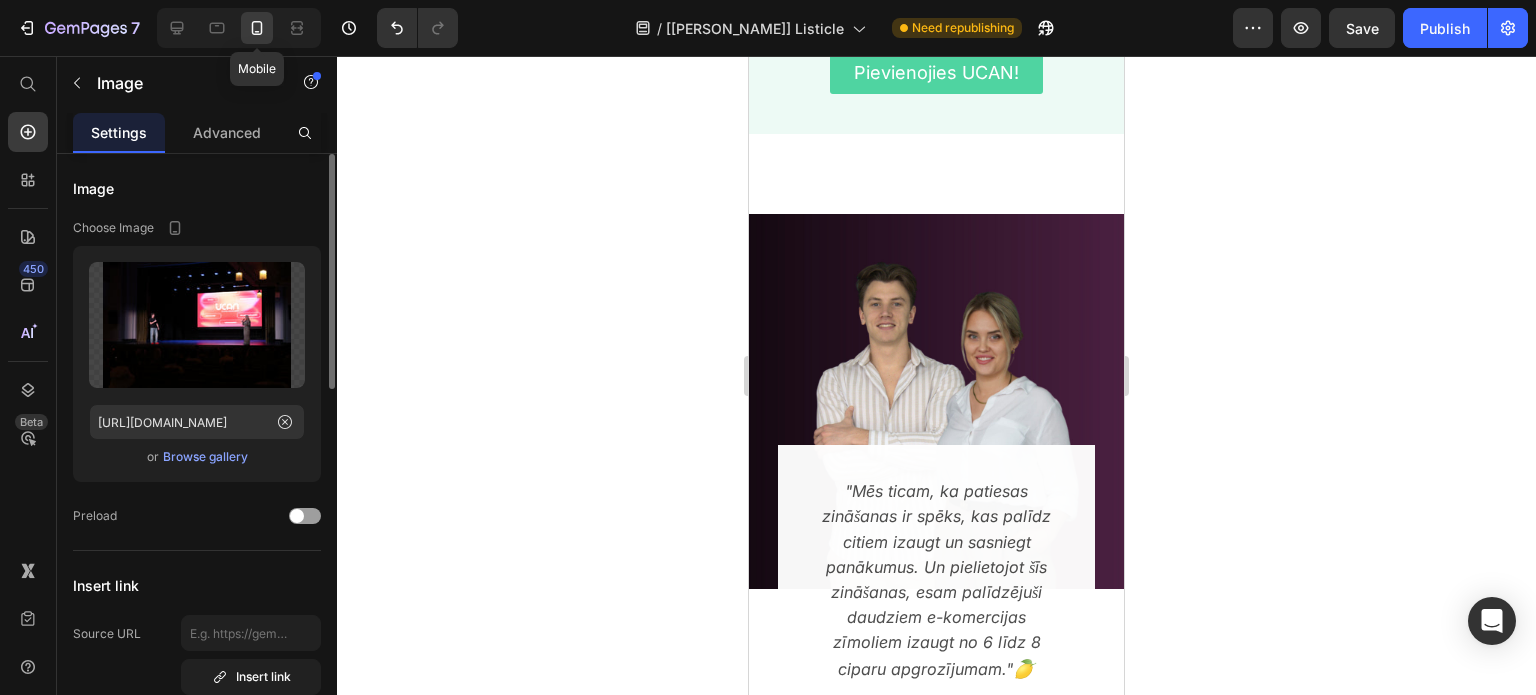 scroll, scrollTop: 4225, scrollLeft: 0, axis: vertical 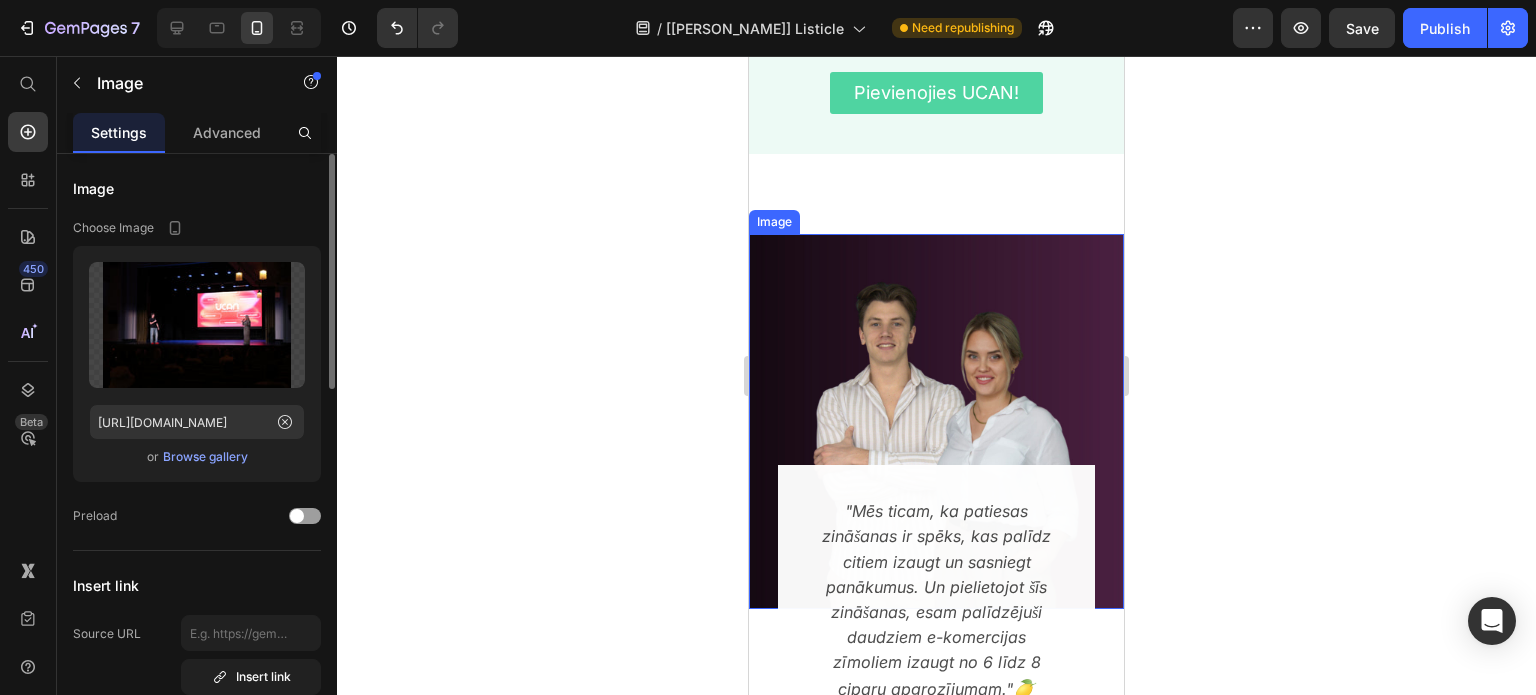 click at bounding box center [936, 421] 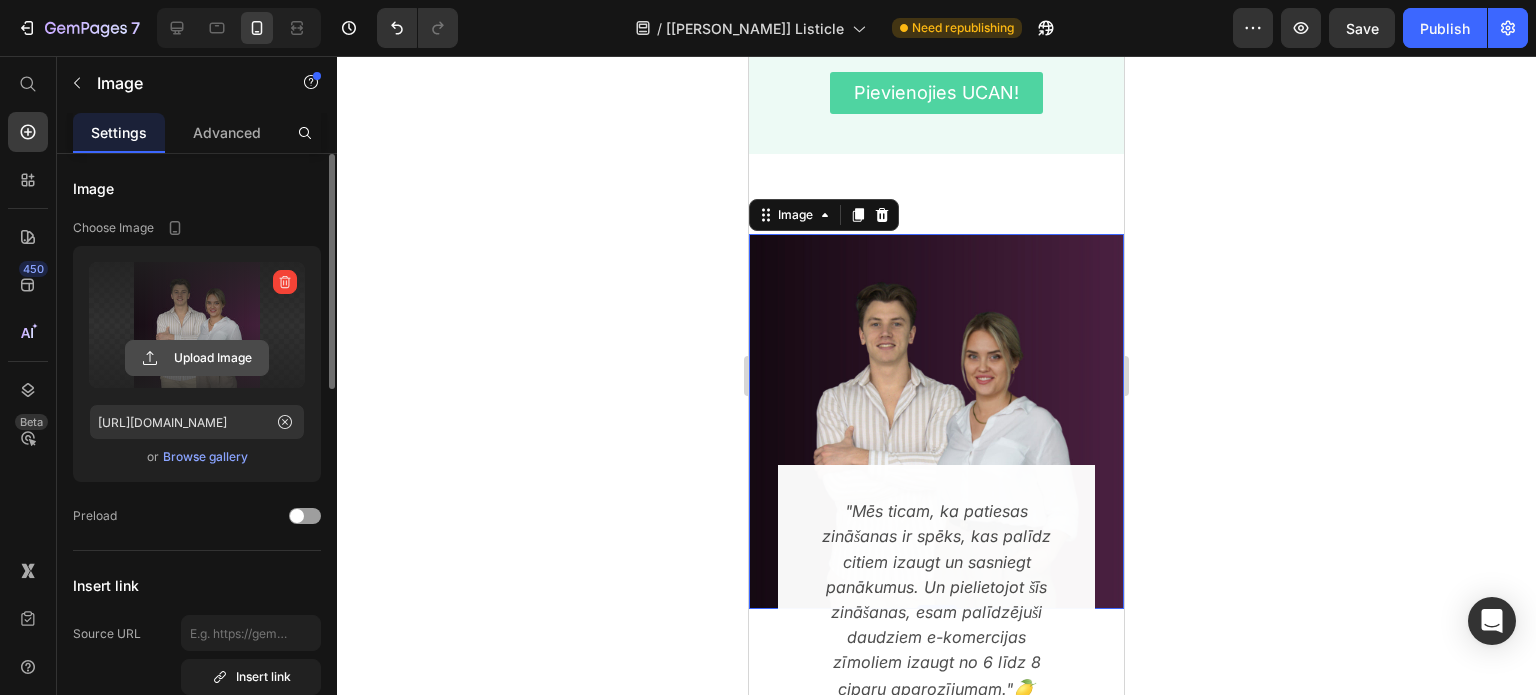 click 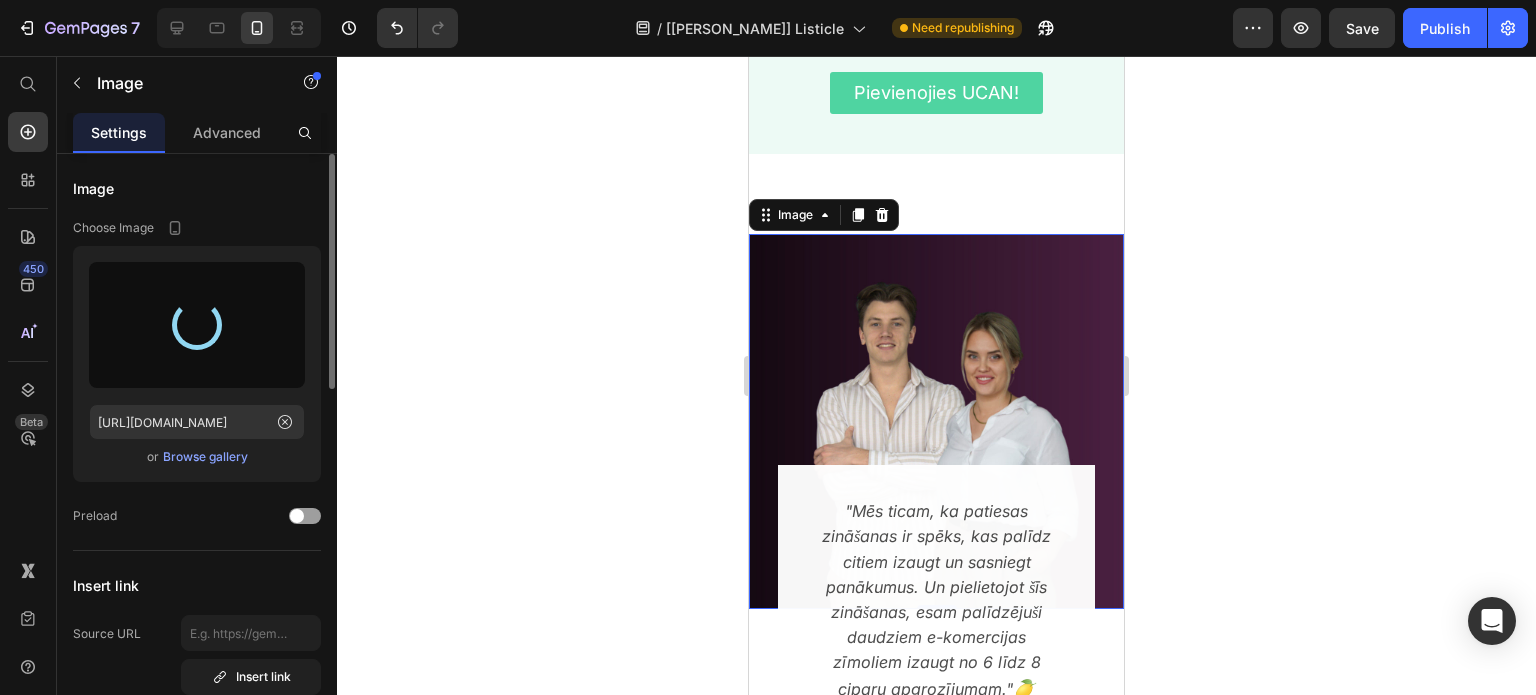 type on "[URL][DOMAIN_NAME]" 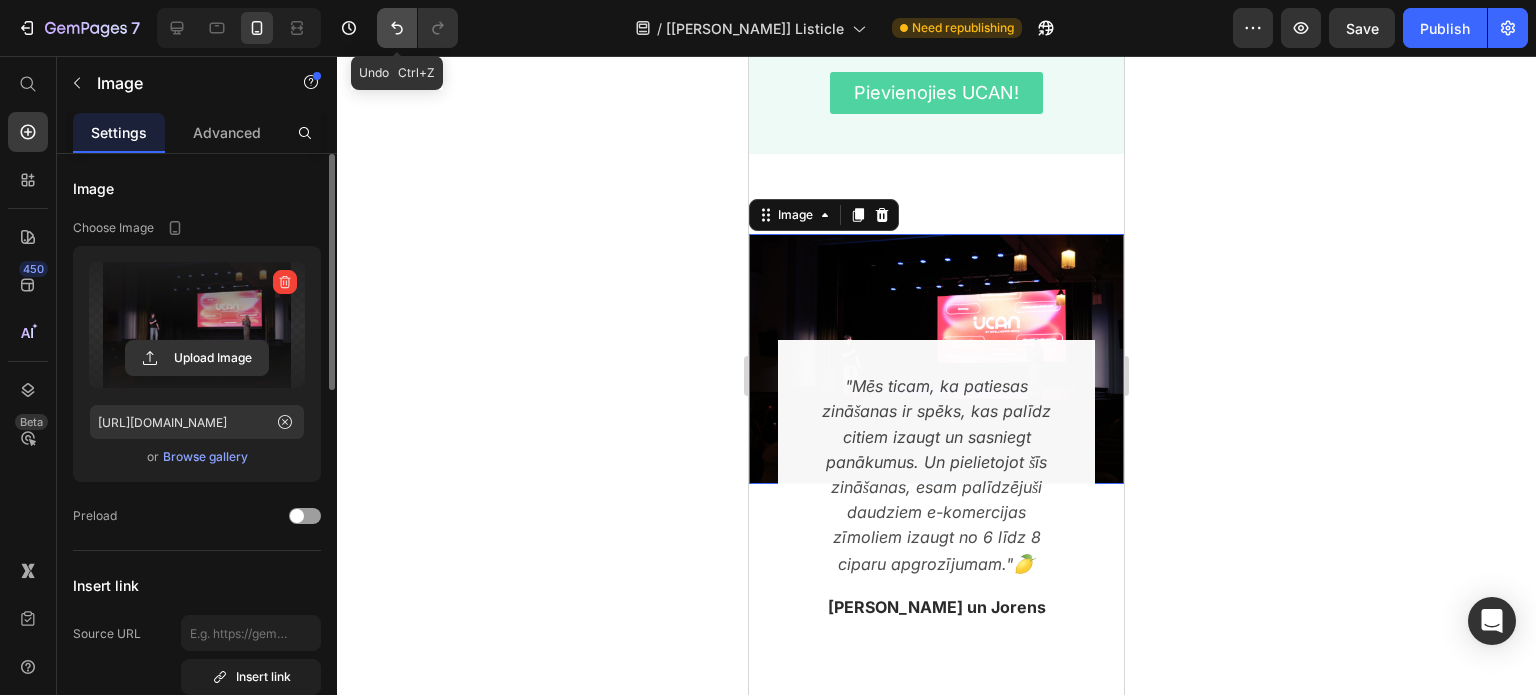 click 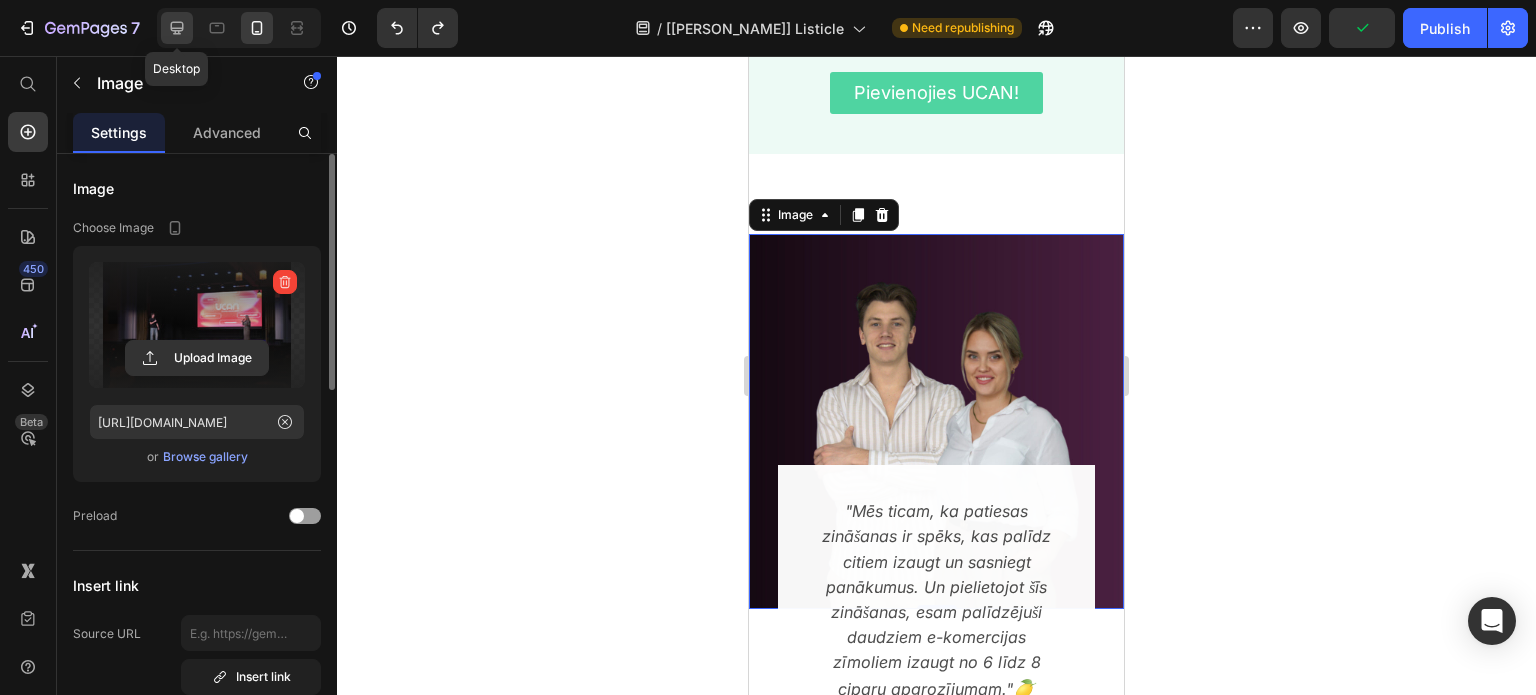 click 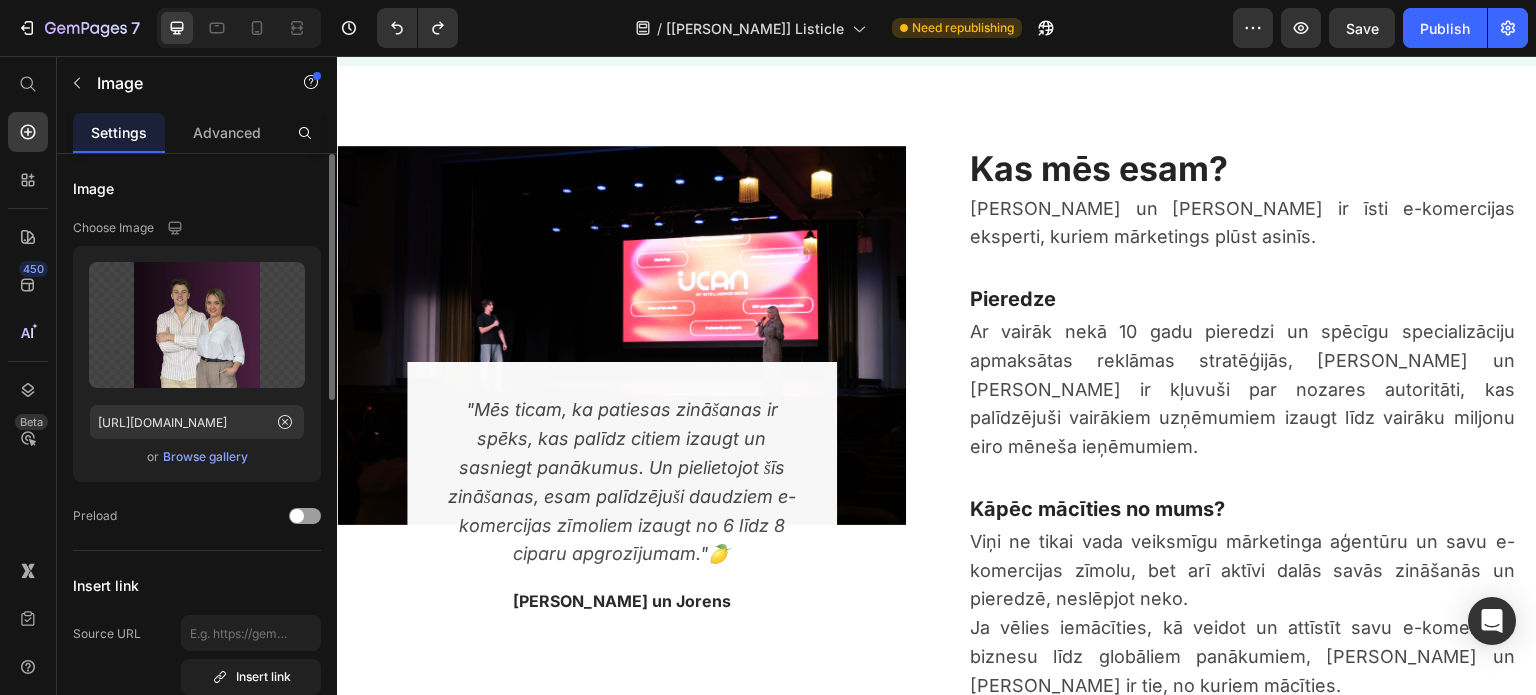 scroll, scrollTop: 4185, scrollLeft: 0, axis: vertical 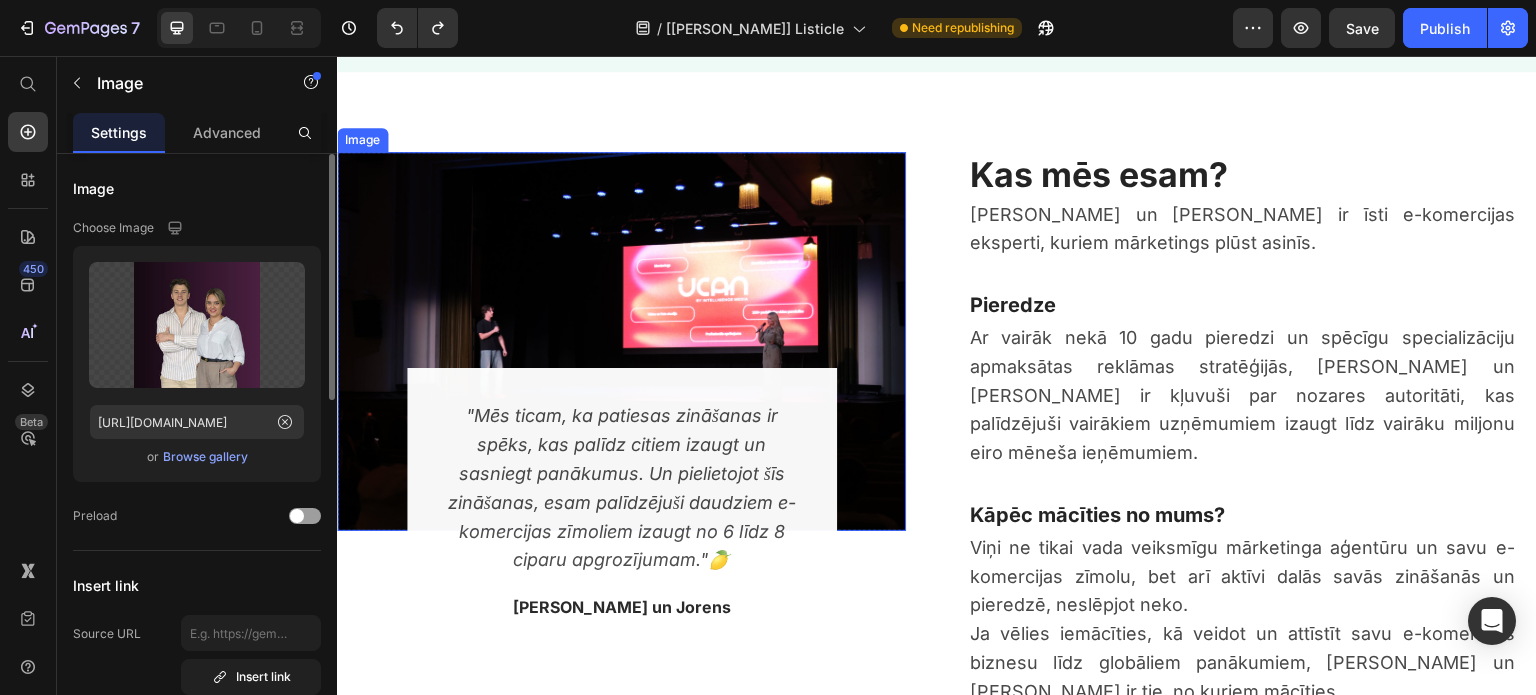 click at bounding box center [621, 341] 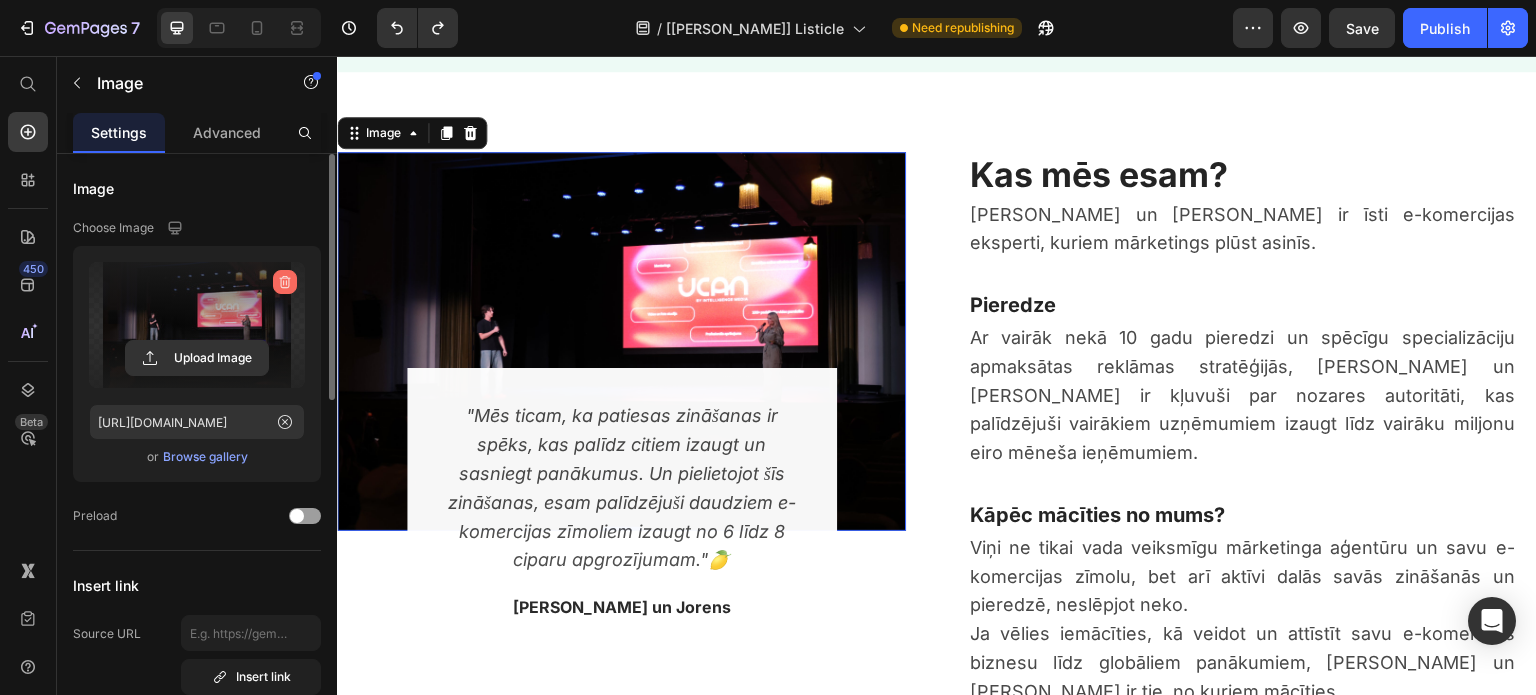 click 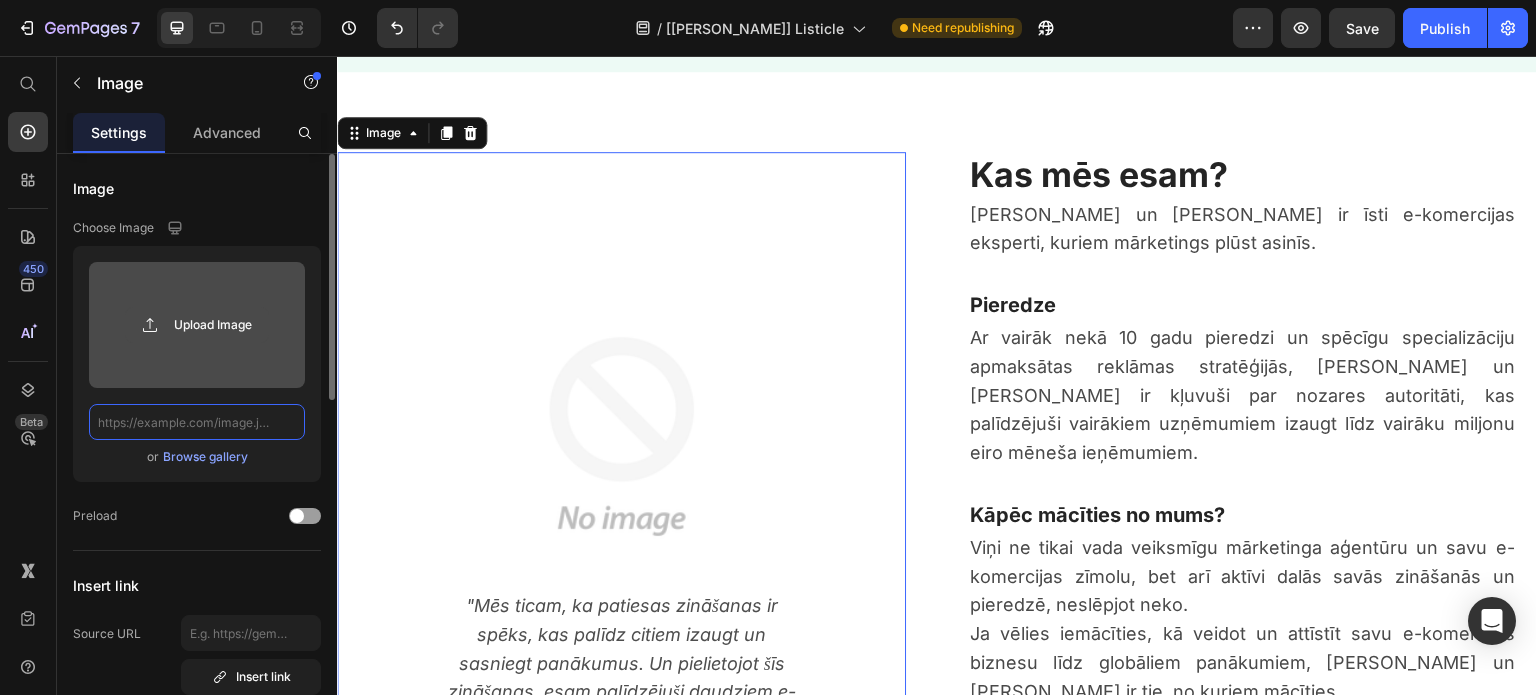 scroll, scrollTop: 0, scrollLeft: 0, axis: both 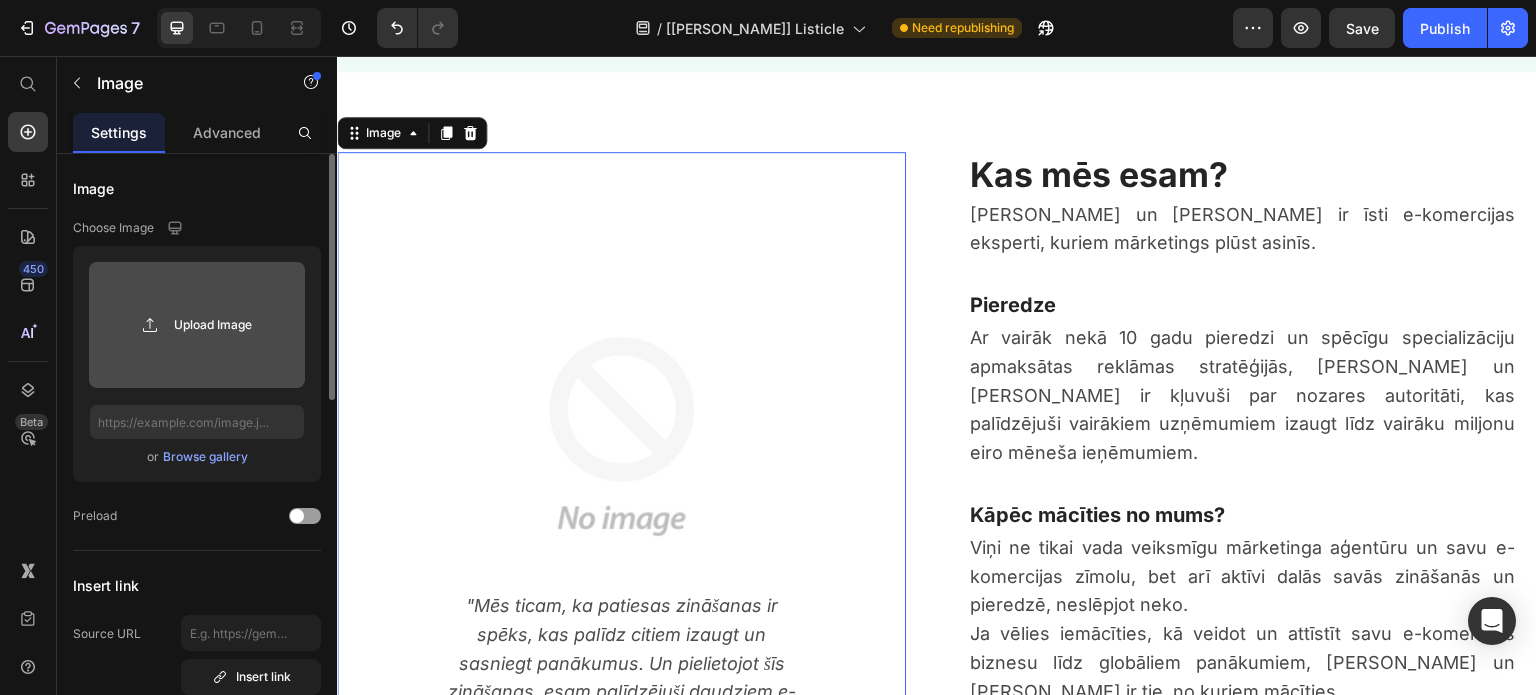click 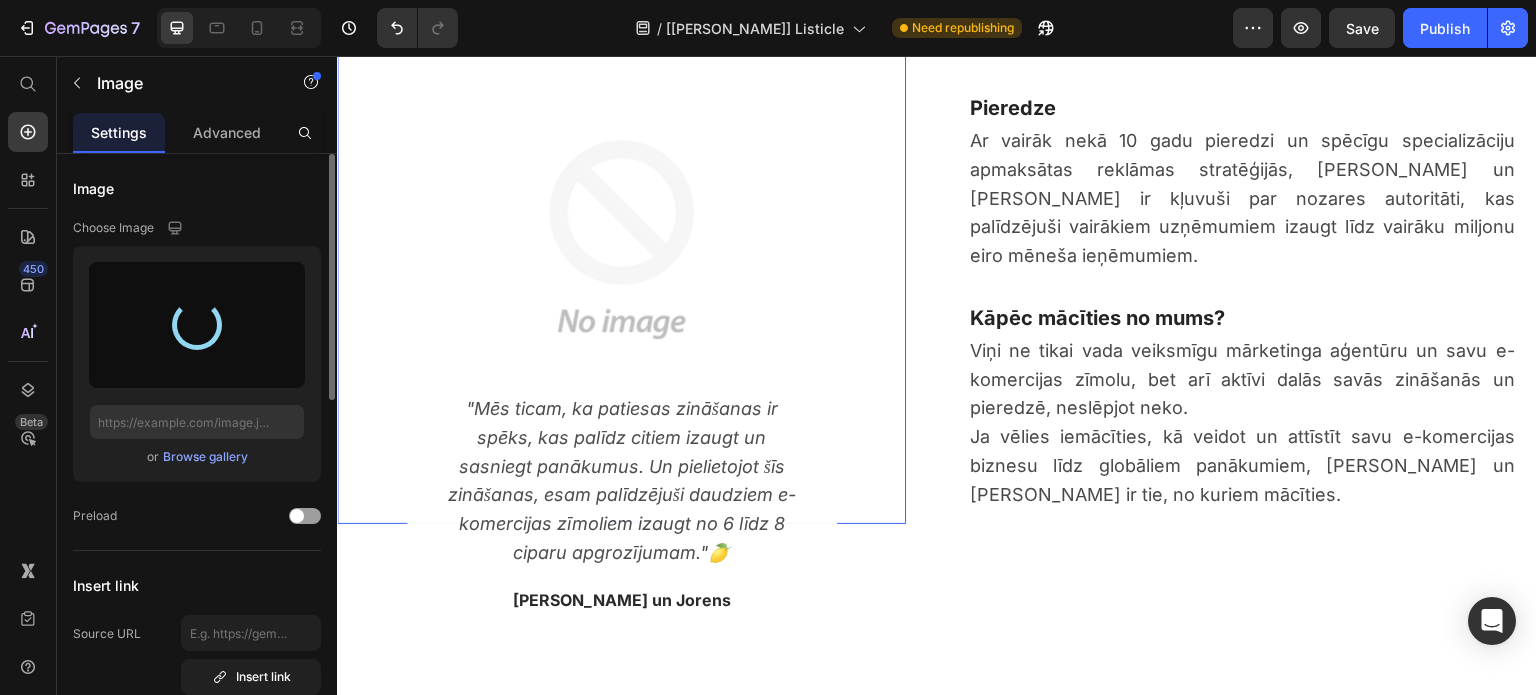 scroll, scrollTop: 4385, scrollLeft: 0, axis: vertical 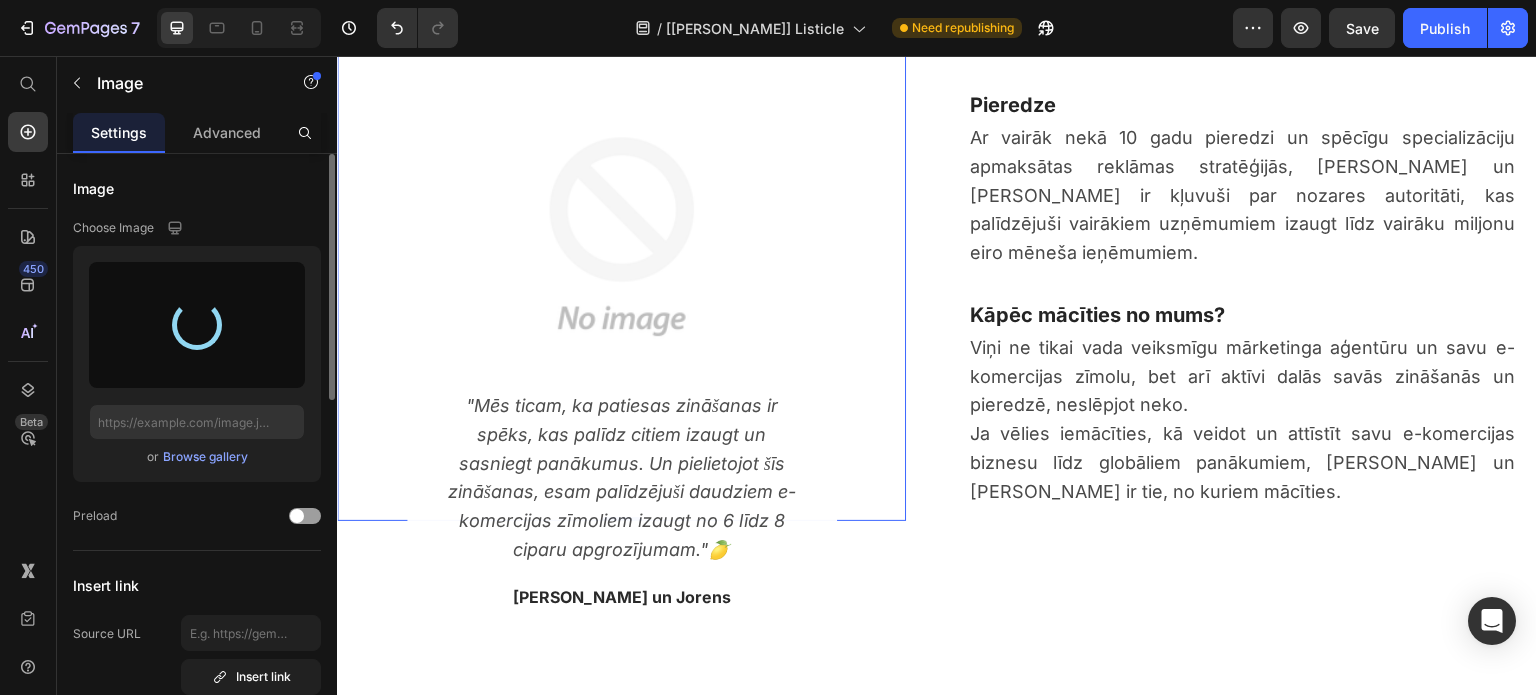 type on "[URL][DOMAIN_NAME]" 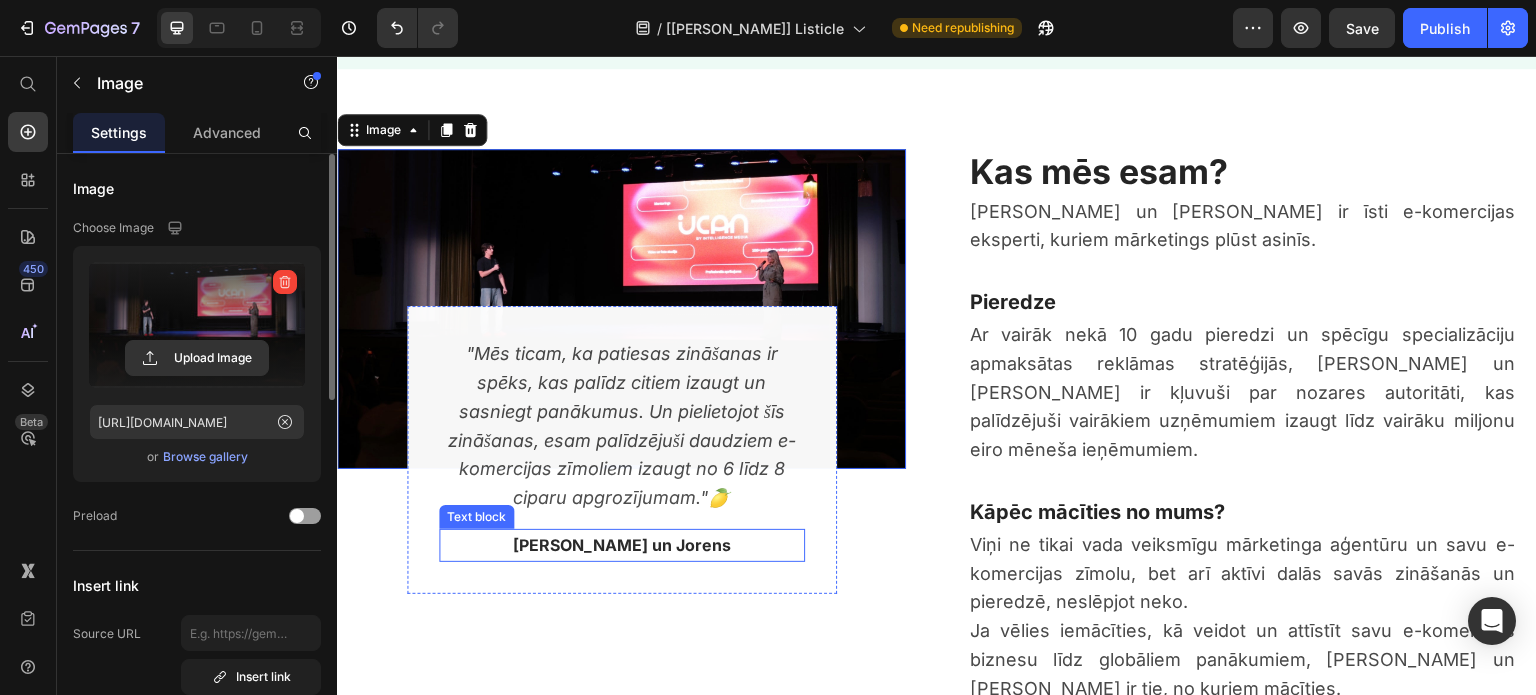 scroll, scrollTop: 4185, scrollLeft: 0, axis: vertical 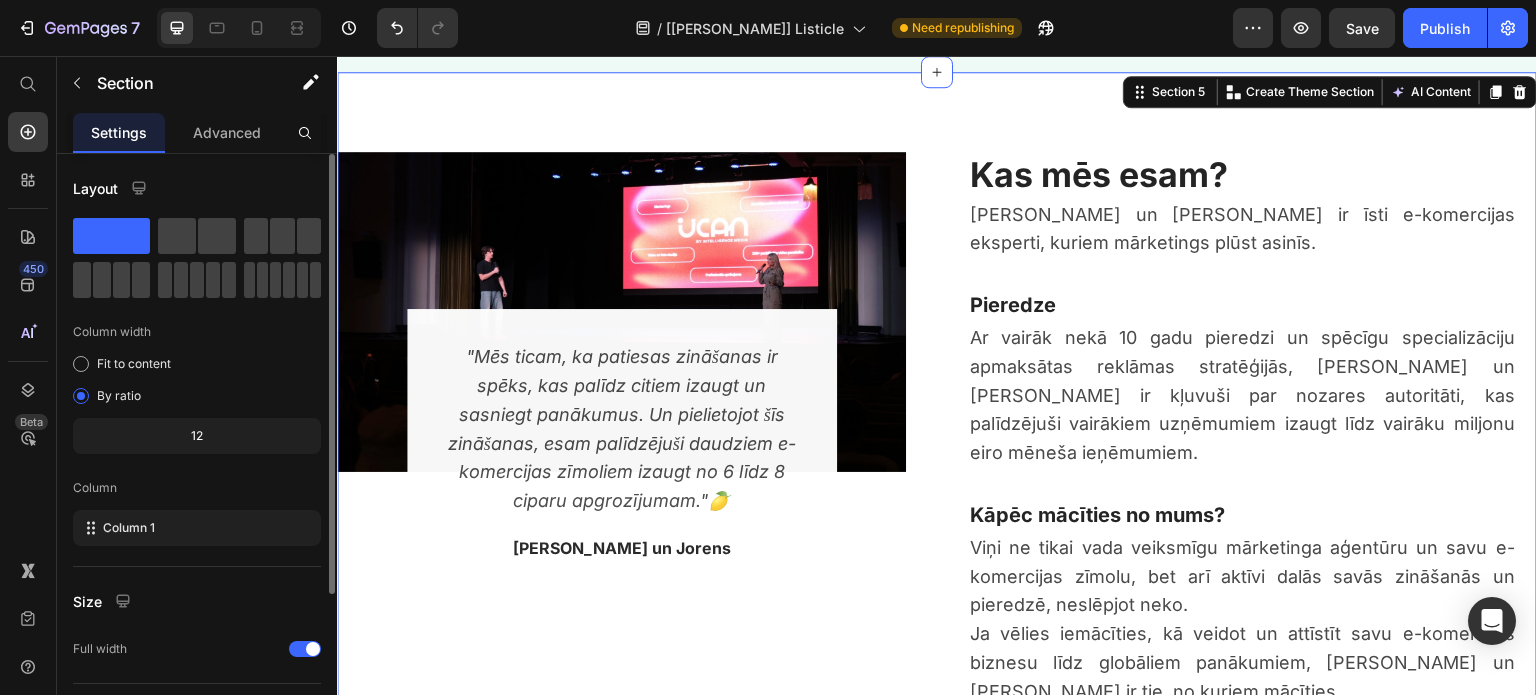 click on "Image "Mēs ticam, ka patiesas zināšanas ir spēks, kas palīdz citiem izaugt un sasniegt panākumus. Un pielietojot šīs zināšanas, esam palīdzējuši daudziem e-komercijas zīmoliem izaugt no 6 līdz 8 ciparu apgrozījumam." 🍋 Text block [PERSON_NAME] un Jorens Text block Row Row Kas mēs esam? Heading [PERSON_NAME] un [PERSON_NAME] ir īsti e-komercijas eksperti, kuriem mārketings plūst asinīs. Text block Pieredze Heading Ar vairāk nekā 10 gadu pieredzi un spēcīgu specializāciju apmaksātas reklāmas stratēģijās, [PERSON_NAME] un [PERSON_NAME] ir kļuvuši par nozares autoritāti, kas palīdzējuši vairākiem uzņēmumiem izaugt līdz vairāku miljonu eiro mēneša ieņēmumiem.  Text block Kāpēc mācīties no mums? Heading Viņi ne tikai vada veiksmīgu mārketinga aģentūru un savu e-komercijas zīmolu, bet arī aktīvi dalās savās zināšanās un pieredzē, neslēpjot neko. Text block Row Row Image Text block [PERSON_NAME] un Jorens Text block Row Row Kas mēs esam? Heading Text block Pieredze Row" at bounding box center [937, 504] 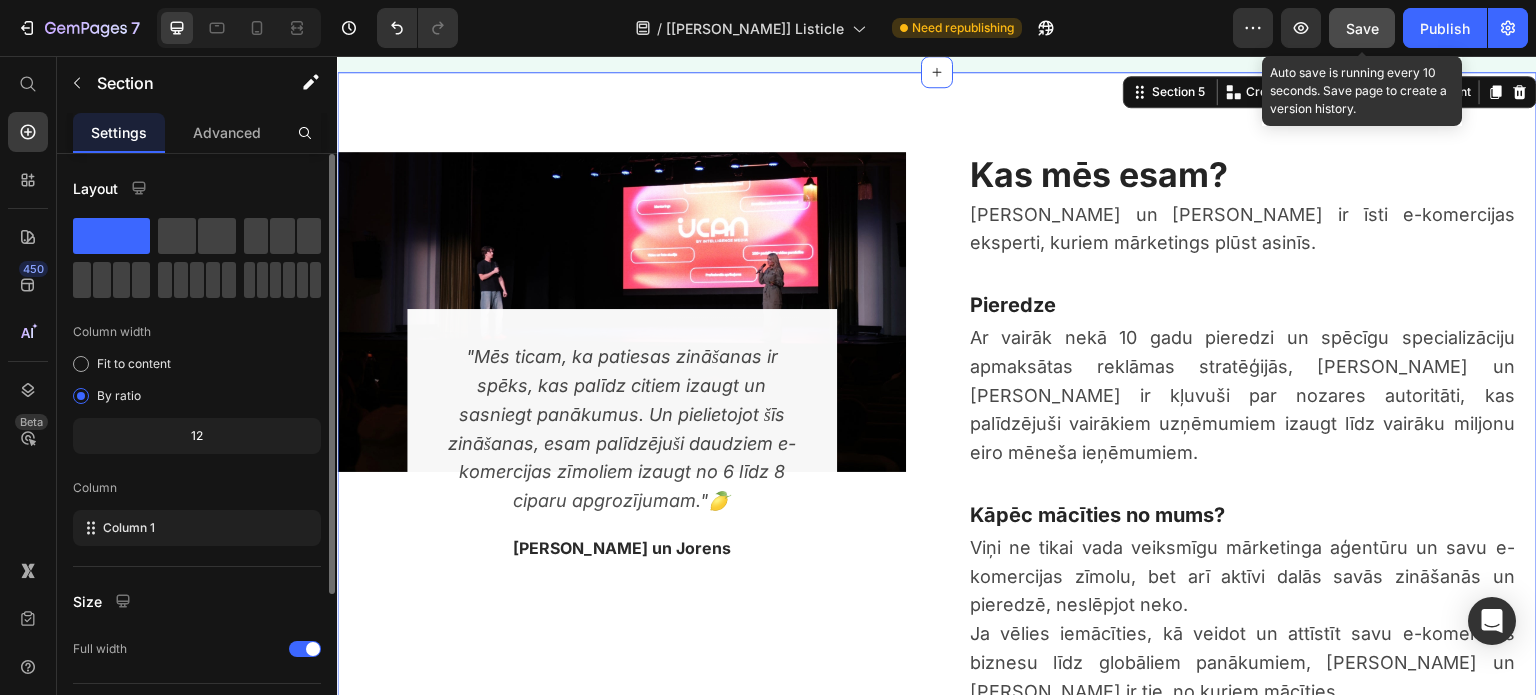 click on "Save" 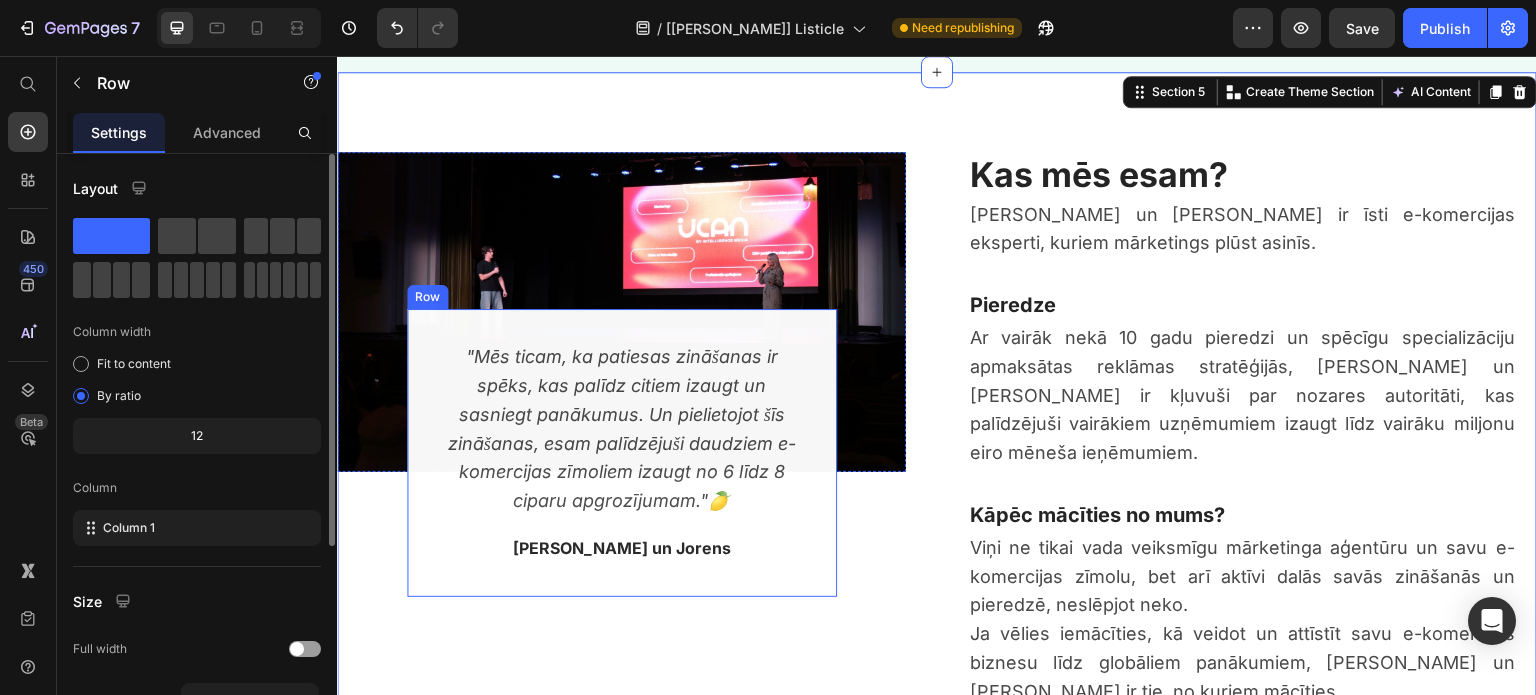 click on ""Mēs ticam, ka patiesas zināšanas ir spēks, kas palīdz citiem izaugt un sasniegt panākumus. Un pielietojot šīs zināšanas, esam palīdzējuši daudziem e-komercijas zīmoliem izaugt no 6 līdz 8 ciparu apgrozījumam."🍋 Text block [PERSON_NAME] un Jorens Text block Row" at bounding box center [622, 453] 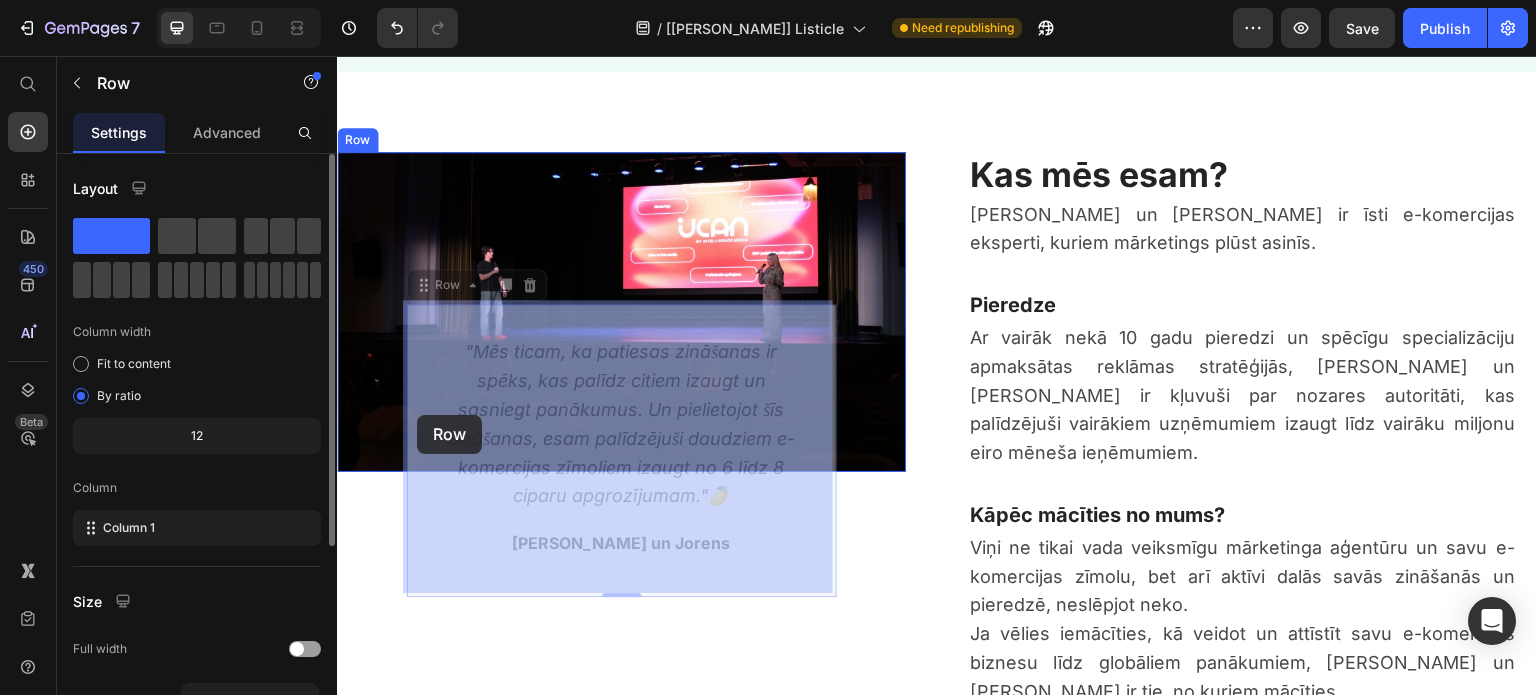 drag, startPoint x: 421, startPoint y: 285, endPoint x: 417, endPoint y: 415, distance: 130.06152 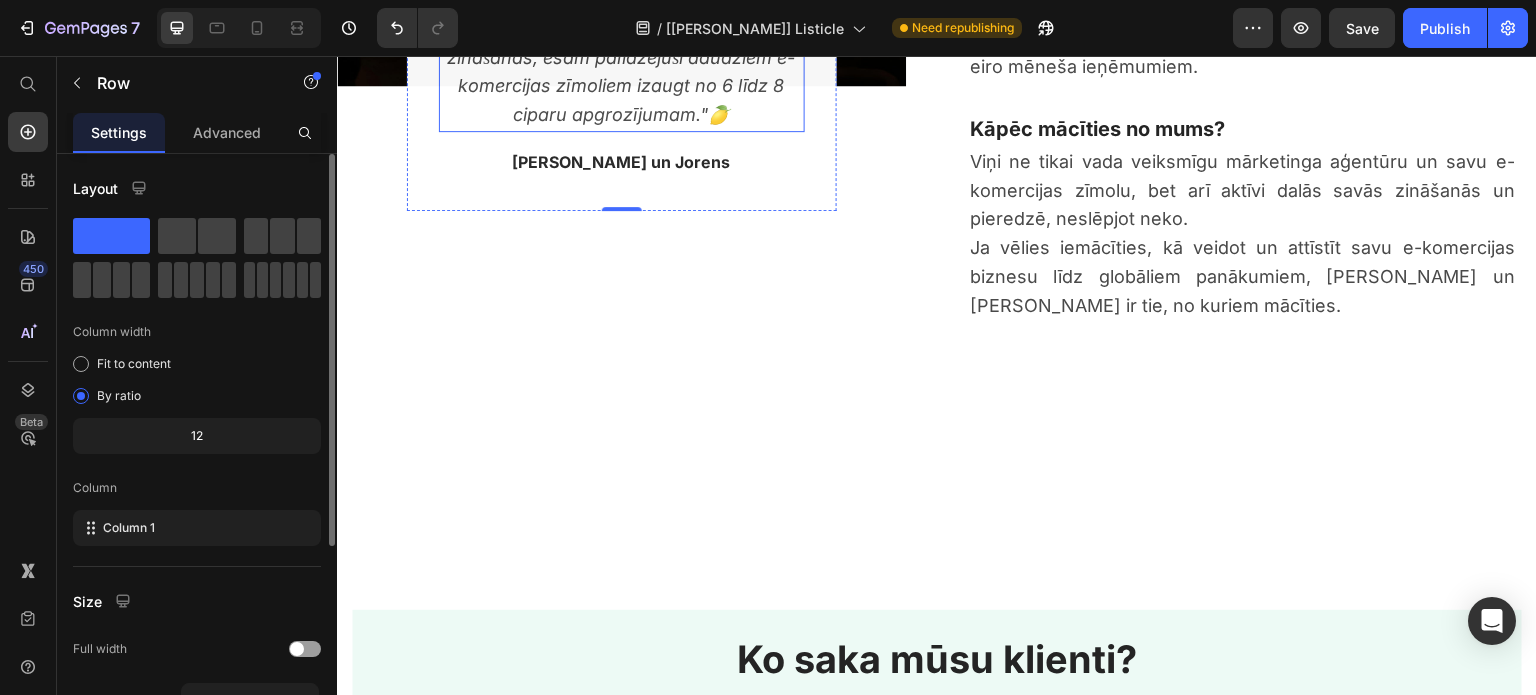 scroll, scrollTop: 4585, scrollLeft: 0, axis: vertical 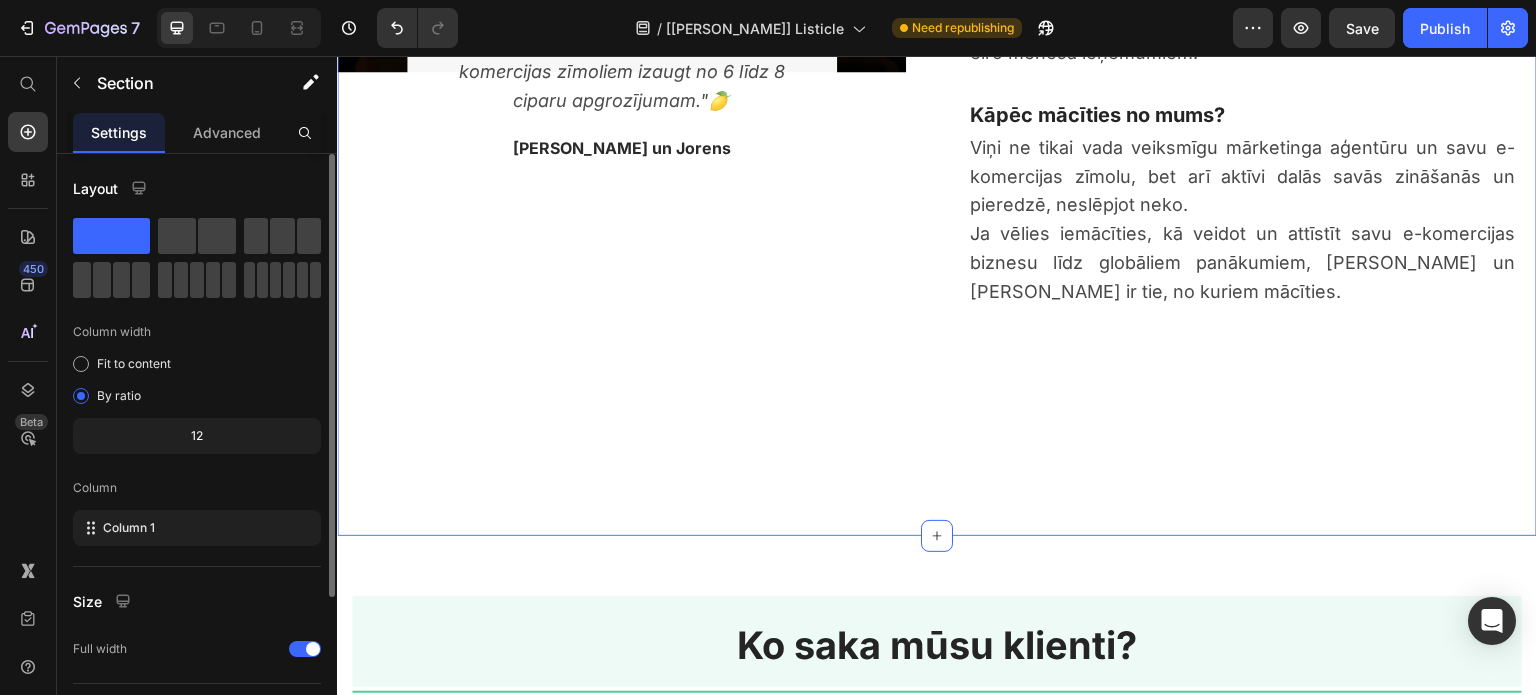 click on "Image "Mēs ticam, ka patiesas zināšanas ir spēks, kas palīdz citiem izaugt un sasniegt panākumus. Un pielietojot šīs zināšanas, esam palīdzējuši daudziem e-komercijas zīmoliem izaugt no 6 līdz 8 ciparu apgrozījumam." 🍋 Text block [PERSON_NAME] un Jorens Text block Row Row Kas mēs esam? Heading [PERSON_NAME] un [PERSON_NAME] ir īsti e-komercijas eksperti, kuriem mārketings plūst asinīs. Text block Pieredze Heading Ar vairāk nekā 10 gadu pieredzi un spēcīgu specializāciju apmaksātas reklāmas stratēģijās, [PERSON_NAME] un [PERSON_NAME] ir kļuvuši par nozares autoritāti, kas palīdzējuši vairākiem uzņēmumiem izaugt līdz vairāku miljonu eiro mēneša ieņēmumiem.  Text block Kāpēc mācīties no mums? Heading Viņi ne tikai vada veiksmīgu mārketinga aģentūru un savu e-komercijas zīmolu, bet arī aktīvi dalās savās zināšanās un pieredzē, neslēpjot neko. Text block Row Row Image Text block [PERSON_NAME] un Jorens Text block Row Row Kas mēs esam? Heading Text block Pieredze Row" at bounding box center [937, 104] 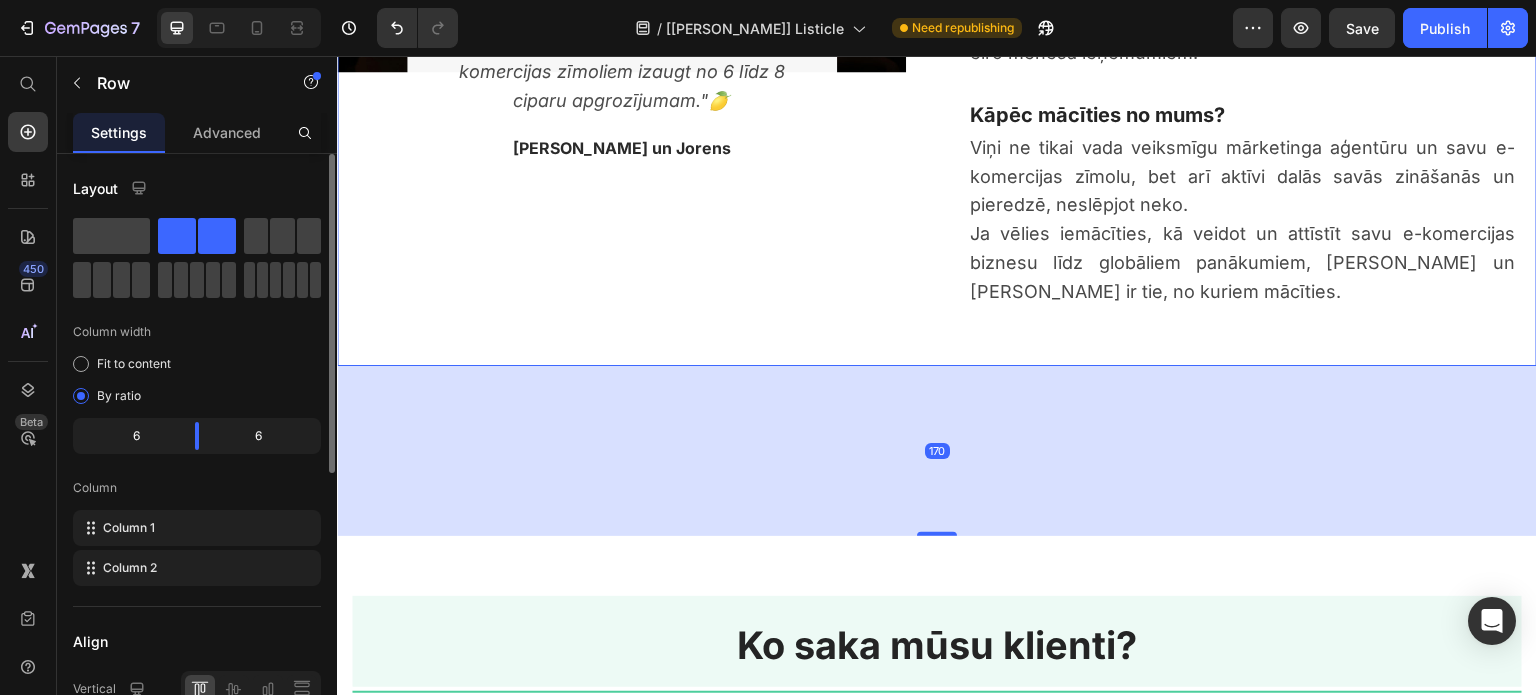 click on "Image "Mēs ticam, ka patiesas zināšanas ir spēks, kas palīdz citiem izaugt un sasniegt panākumus. Un pielietojot šīs zināšanas, esam palīdzējuši daudziem e-komercijas zīmoliem izaugt no 6 līdz 8 ciparu apgrozījumam."🍋 Text block [PERSON_NAME] un Jorens Text block Row Row Kas mēs esam? Heading [PERSON_NAME] un [PERSON_NAME] ir īsti e-komercijas eksperti, kuriem mārketings plūst asinīs. Text block Pieredze Heading Ar vairāk nekā 10 gadu pieredzi un spēcīgu specializāciju apmaksātas reklāmas stratēģijās, [PERSON_NAME] un [PERSON_NAME] ir kļuvuši par nozares autoritāti, kas palīdzējuši vairākiem uzņēmumiem izaugt līdz vairāku miljonu eiro mēneša ieņēmumiem.  Text block Kāpēc mācīties no mums? Heading Viņi ne tikai vada veiksmīgu mārketinga aģentūru un savu e-komercijas zīmolu, bet arī aktīvi dalās savās zināšanās un pieredzē, neslēpjot neko. Text block Row Row   170" at bounding box center [937, 59] 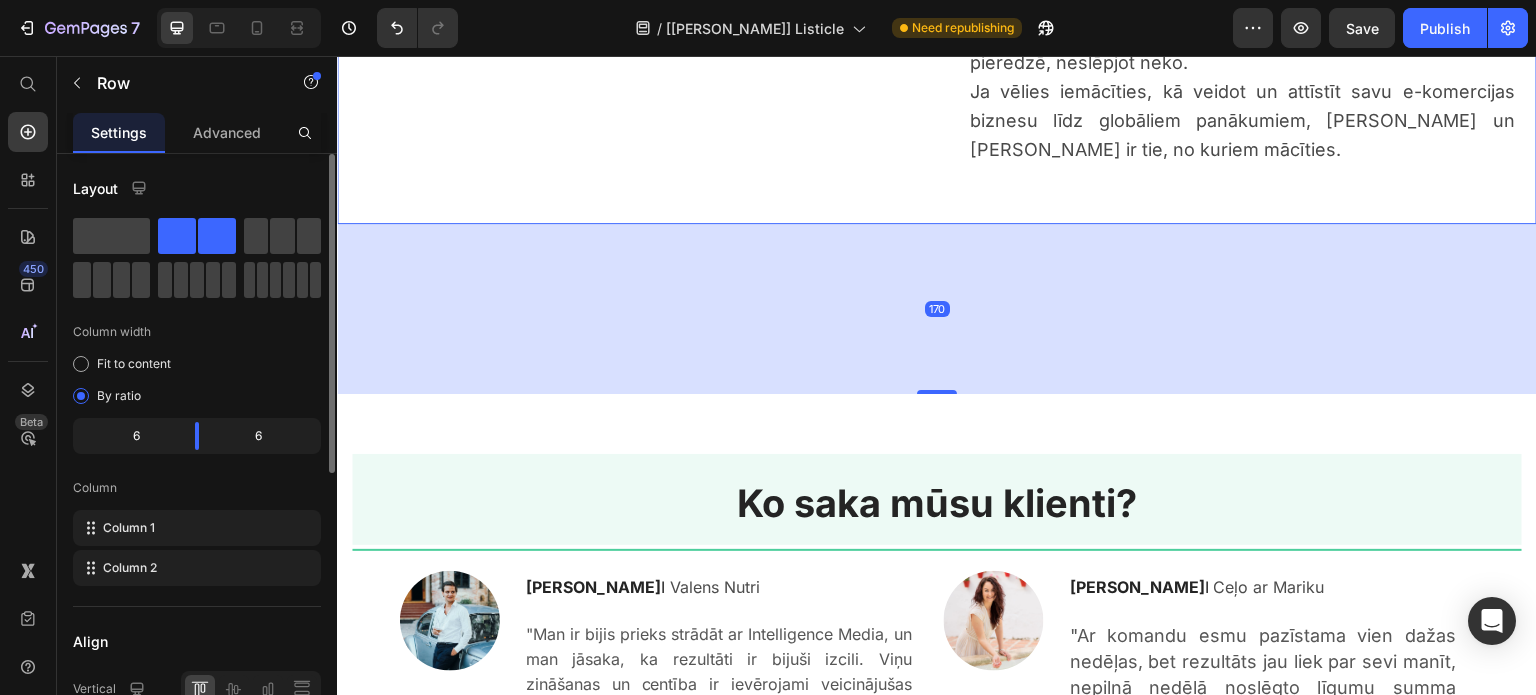 scroll, scrollTop: 4785, scrollLeft: 0, axis: vertical 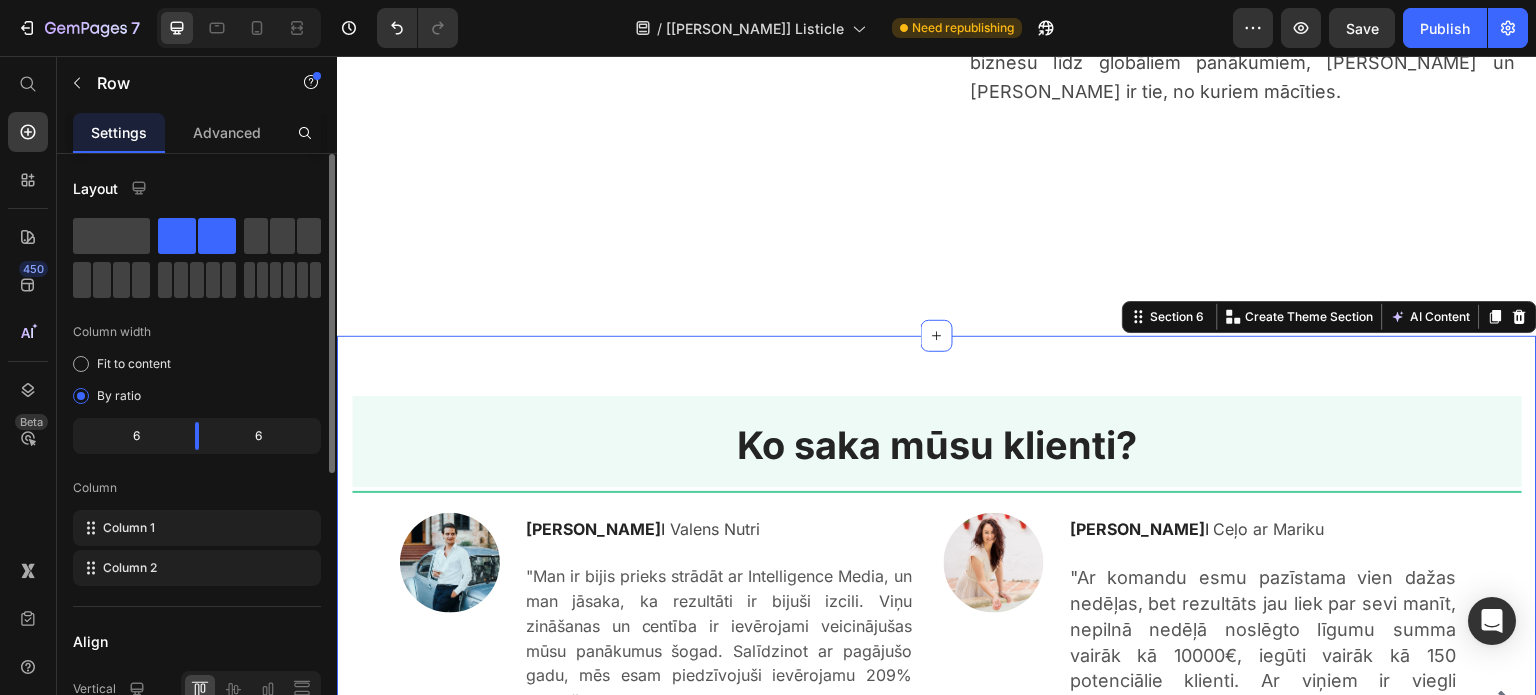 click on "Ko saka mūsu klienti? Heading Ko saka mūsu klienti? Heading                Title Line Image [PERSON_NAME]  I   Valens Nutri Text block " Man ir bijis prieks strādāt ar Intelligence Media, un man jāsaka, ka rezultāti ir bijuši izcili. Viņu zināšanas un centība ir ievērojami veicinājušas mūsu panākumus šogad. Salīdzinot ar pagājušo gadu, mēs esam piedzīvojuši ievērojamu 209% pārdošanas pieaugumu, kas liecina par viņu stratēģisko pieeju un efektivitāti. Man ir bijis gods strādāt ar viņiem jau no paša sākuma, un es turpinu to darīt arī turpmāk. Joprojām atceros tās pirmās dienas, kad kopā svinējām mūsu pirmo 10 tūkstošu mēnesi - viņi bija tikpat sajūsmināti kā es. " Text block Row Image [PERSON_NAME]  I   Ceļo ar Mariku Text block " " Text block Row Image [PERSON_NAME]  I   Ceļo ar Mariku Text block " " Text block Row Image [PERSON_NAME] I   Interlux Travel Text block " Ceram uz mūsu auglīgās sadarbības turpināšanos vēl ilgus gadus . " Text block Row" at bounding box center [937, 661] 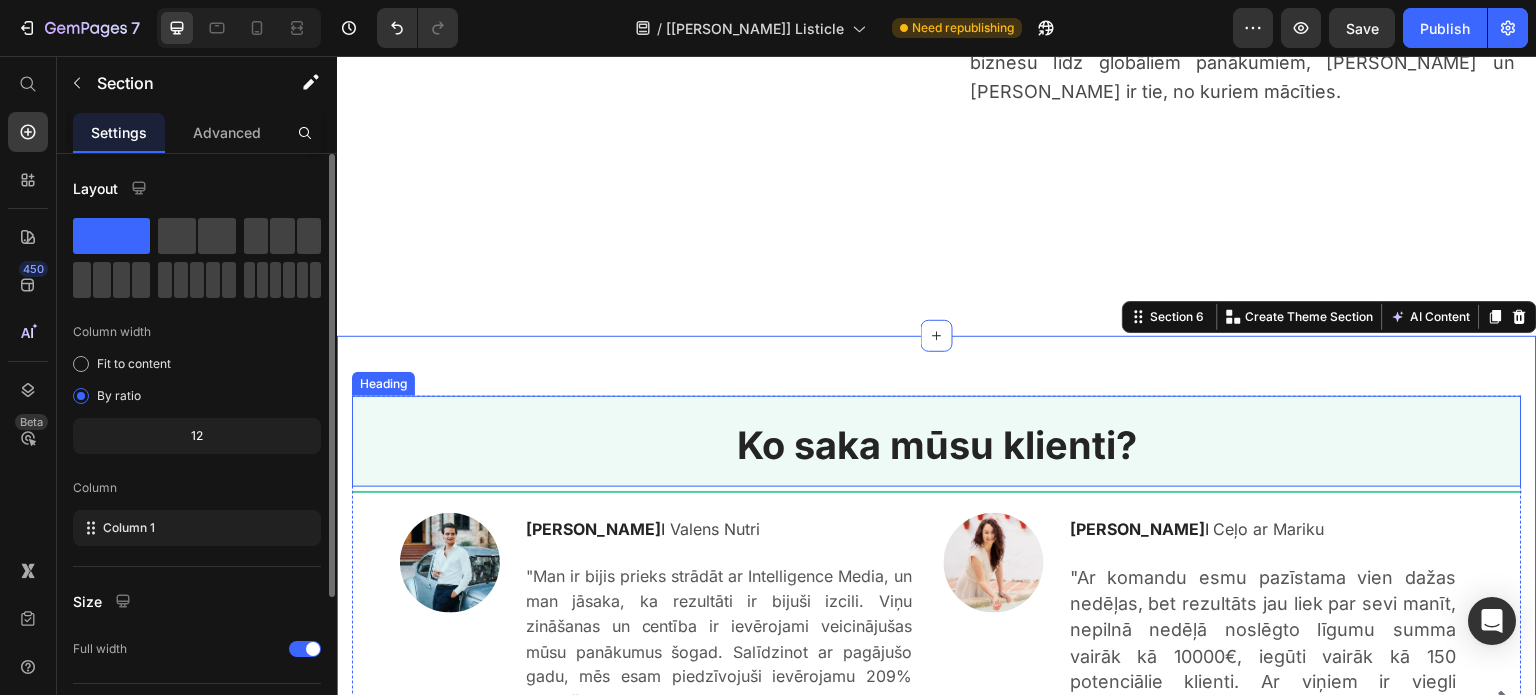 click on "Ko saka mūsu klienti?" at bounding box center [937, 441] 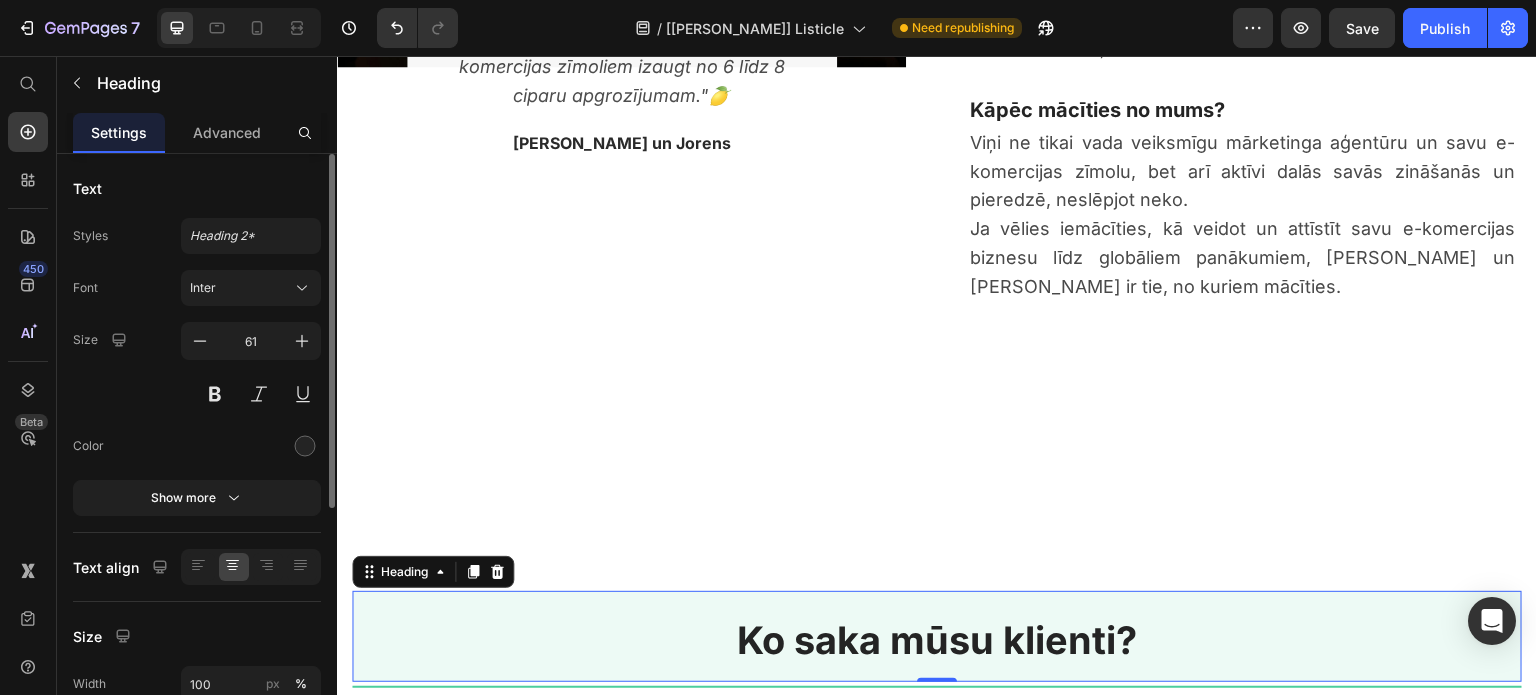 scroll, scrollTop: 4585, scrollLeft: 0, axis: vertical 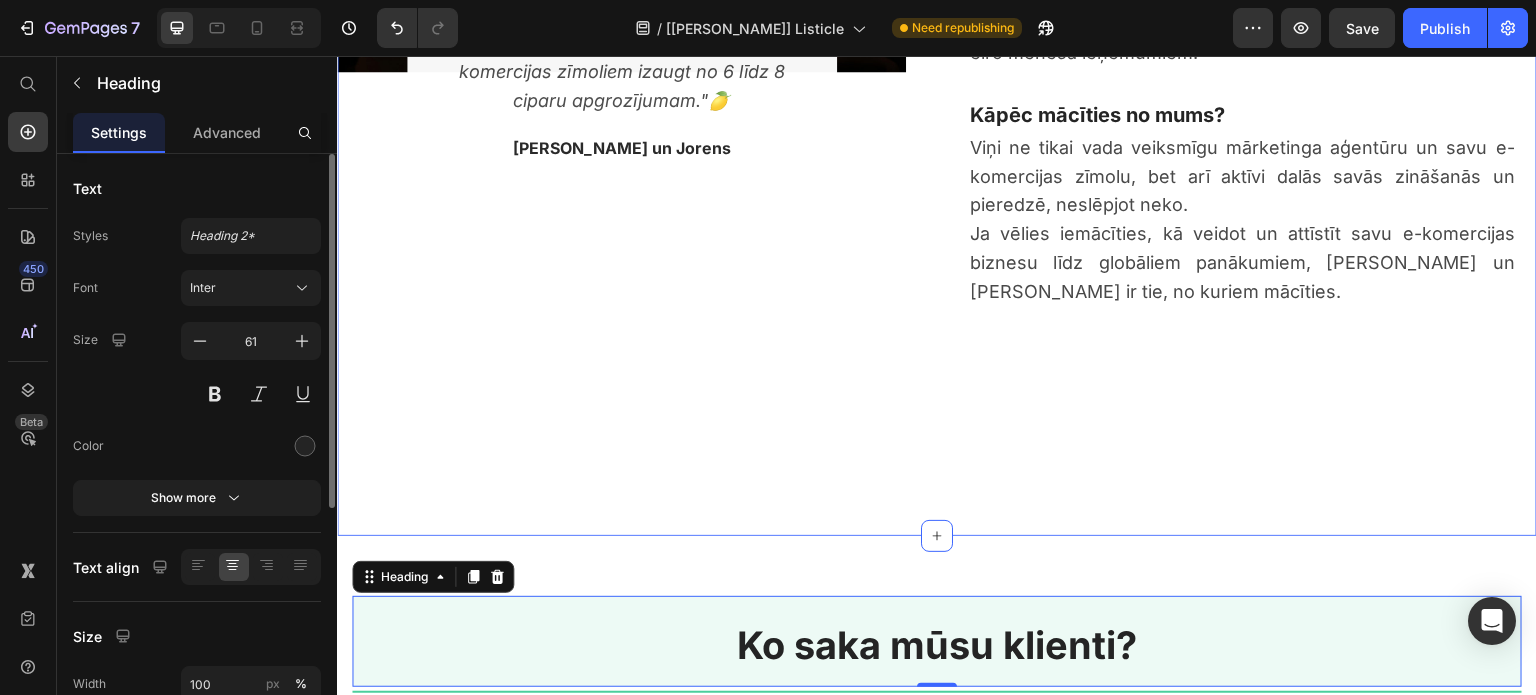 click on "Image "Mēs ticam, ka patiesas zināšanas ir spēks, kas palīdz citiem izaugt un sasniegt panākumus. Un pielietojot šīs zināšanas, esam palīdzējuši daudziem e-komercijas zīmoliem izaugt no 6 līdz 8 ciparu apgrozījumam." 🍋 Text block [PERSON_NAME] un Jorens Text block Row Row Kas mēs esam? Heading [PERSON_NAME] un [PERSON_NAME] ir īsti e-komercijas eksperti, kuriem mārketings plūst asinīs. Text block Pieredze Heading Ar vairāk nekā 10 gadu pieredzi un spēcīgu specializāciju apmaksātas reklāmas stratēģijās, [PERSON_NAME] un [PERSON_NAME] ir kļuvuši par nozares autoritāti, kas palīdzējuši vairākiem uzņēmumiem izaugt līdz vairāku miljonu eiro mēneša ieņēmumiem.  Text block Kāpēc mācīties no mums? Heading Viņi ne tikai vada veiksmīgu mārketinga aģentūru un savu e-komercijas zīmolu, bet arī aktīvi dalās savās zināšanās un pieredzē, neslēpjot neko. Text block Row Row Image Text block [PERSON_NAME] un Jorens Text block Row Row Kas mēs esam? Heading Text block Pieredze Row" at bounding box center (937, 104) 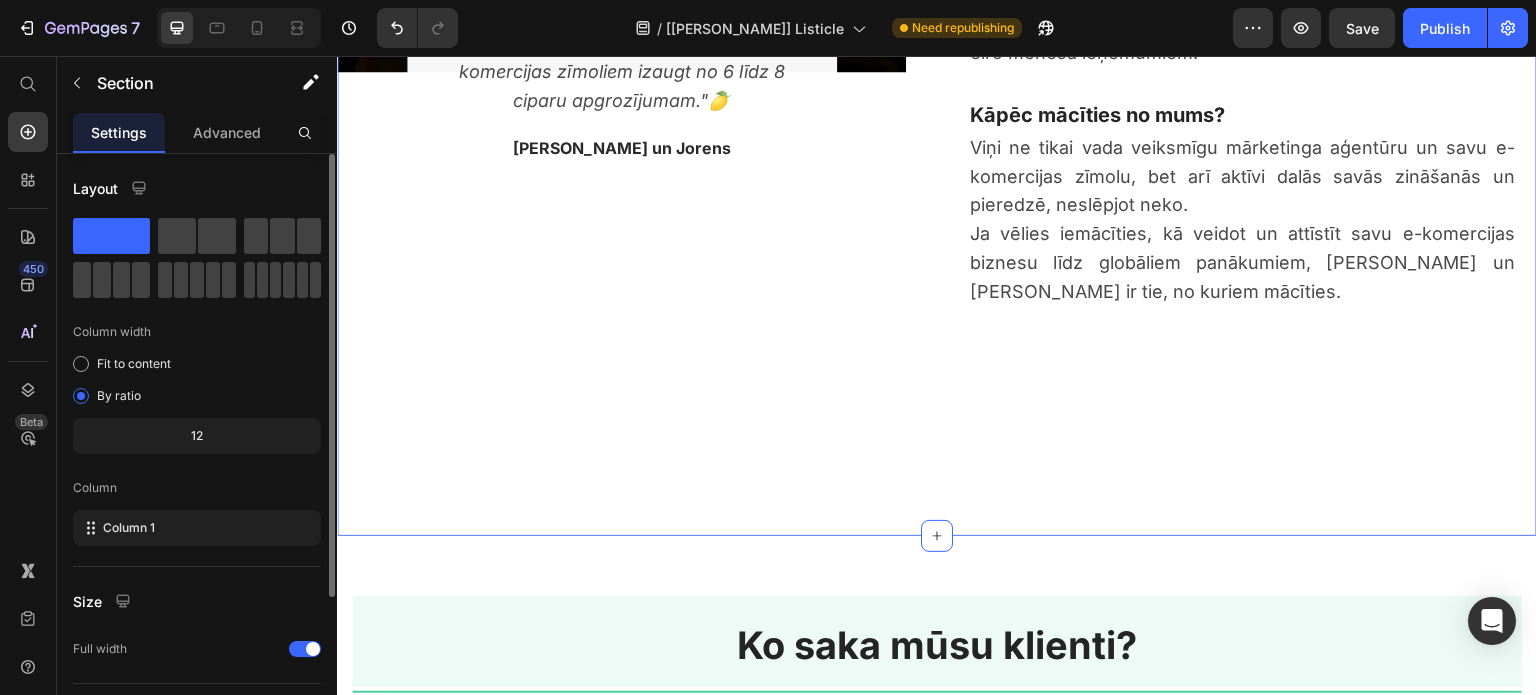 click on "Image "Mēs ticam, ka patiesas zināšanas ir spēks, kas palīdz citiem izaugt un sasniegt panākumus. Un pielietojot šīs zināšanas, esam palīdzējuši daudziem e-komercijas zīmoliem izaugt no 6 līdz 8 ciparu apgrozījumam." 🍋 Text block [PERSON_NAME] un Jorens Text block Row Row Kas mēs esam? Heading [PERSON_NAME] un [PERSON_NAME] ir īsti e-komercijas eksperti, kuriem mārketings plūst asinīs. Text block Pieredze Heading Ar vairāk nekā 10 gadu pieredzi un spēcīgu specializāciju apmaksātas reklāmas stratēģijās, [PERSON_NAME] un [PERSON_NAME] ir kļuvuši par nozares autoritāti, kas palīdzējuši vairākiem uzņēmumiem izaugt līdz vairāku miljonu eiro mēneša ieņēmumiem.  Text block Kāpēc mācīties no mums? Heading Viņi ne tikai vada veiksmīgu mārketinga aģentūru un savu e-komercijas zīmolu, bet arī aktīvi dalās savās zināšanās un pieredzē, neslēpjot neko. Text block Row Row Image Text block [PERSON_NAME] un Jorens Text block Row Row Kas mēs esam? Heading Text block Pieredze Row" at bounding box center [937, 104] 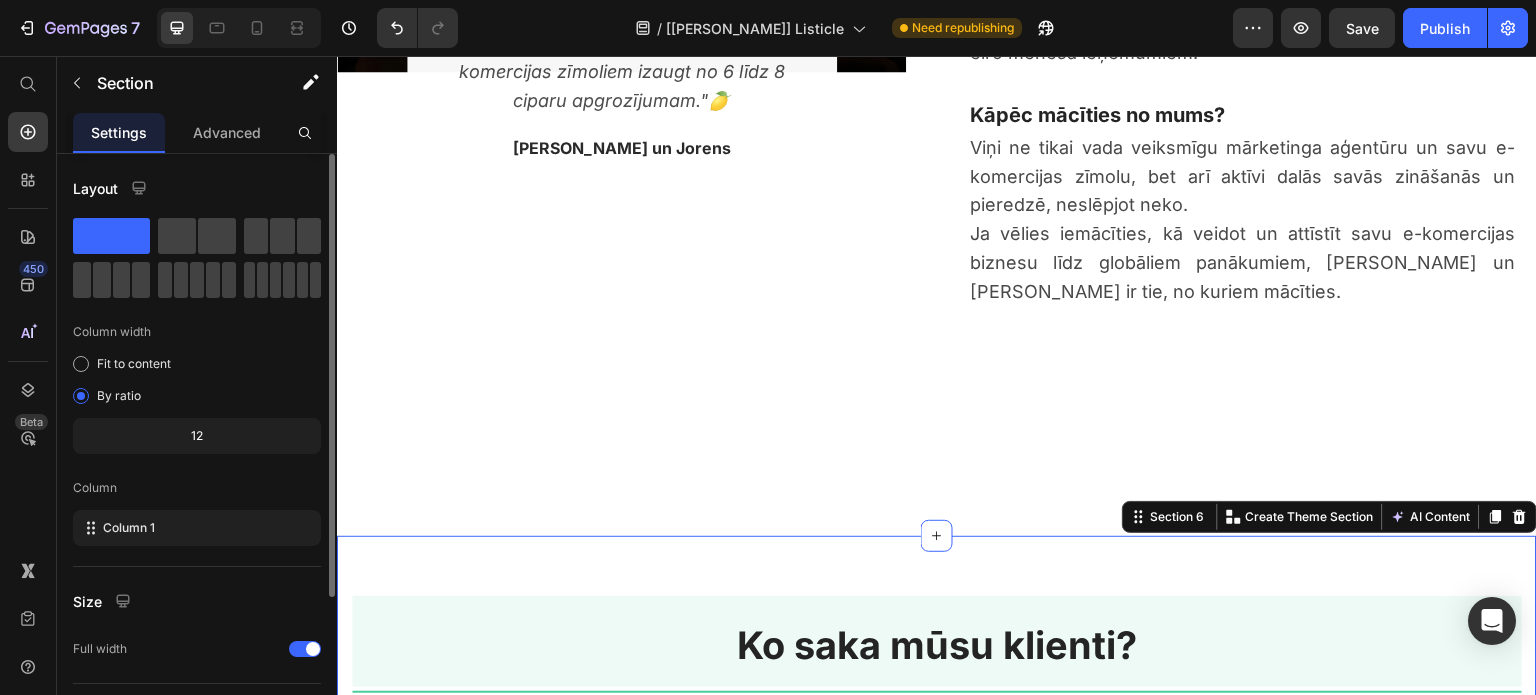click on "Ko saka mūsu klienti? Heading Ko saka mūsu klienti? Heading                Title Line Image [PERSON_NAME]  I   Valens Nutri Text block " Man ir bijis prieks strādāt ar Intelligence Media, un man jāsaka, ka rezultāti ir bijuši izcili. Viņu zināšanas un centība ir ievērojami veicinājušas mūsu panākumus šogad. Salīdzinot ar pagājušo gadu, mēs esam piedzīvojuši ievērojamu 209% pārdošanas pieaugumu, kas liecina par viņu stratēģisko pieeju un efektivitāti. Man ir bijis gods strādāt ar viņiem jau no paša sākuma, un es turpinu to darīt arī turpmāk. Joprojām atceros tās pirmās dienas, kad kopā svinējām mūsu pirmo 10 tūkstošu mēnesi - viņi bija tikpat sajūsmināti kā es. " Text block Row Image [PERSON_NAME]  I   Ceļo ar Mariku Text block " " Text block Row Image [PERSON_NAME]  I   Ceļo ar Mariku Text block " " Text block Row Image [PERSON_NAME] I   Interlux Travel Text block " Ceram uz mūsu auglīgās sadarbības turpināšanos vēl ilgus gadus . " Text block Row" at bounding box center (937, 861) 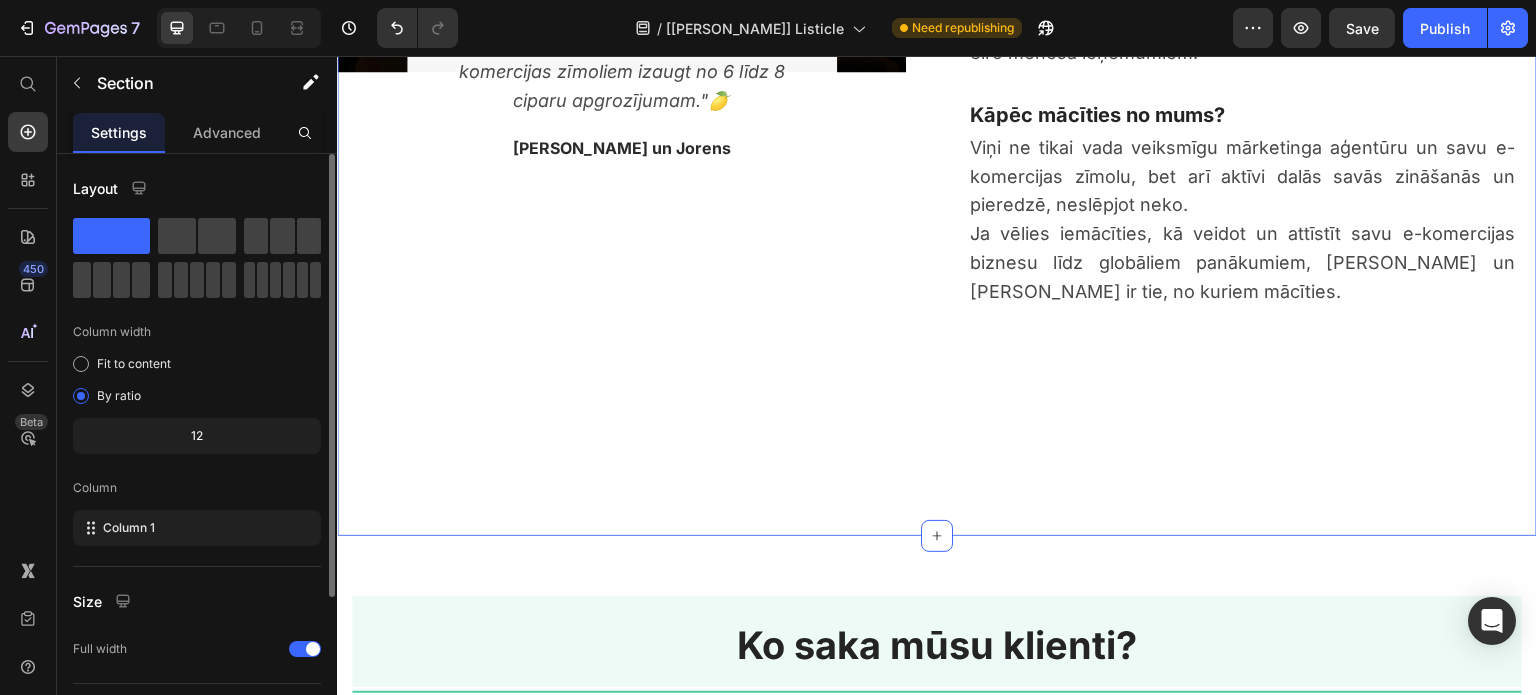 click on "Image "Mēs ticam, ka patiesas zināšanas ir spēks, kas palīdz citiem izaugt un sasniegt panākumus. Un pielietojot šīs zināšanas, esam palīdzējuši daudziem e-komercijas zīmoliem izaugt no 6 līdz 8 ciparu apgrozījumam." 🍋 Text block [PERSON_NAME] un Jorens Text block Row Row Kas mēs esam? Heading [PERSON_NAME] un [PERSON_NAME] ir īsti e-komercijas eksperti, kuriem mārketings plūst asinīs. Text block Pieredze Heading Ar vairāk nekā 10 gadu pieredzi un spēcīgu specializāciju apmaksātas reklāmas stratēģijās, [PERSON_NAME] un [PERSON_NAME] ir kļuvuši par nozares autoritāti, kas palīdzējuši vairākiem uzņēmumiem izaugt līdz vairāku miljonu eiro mēneša ieņēmumiem.  Text block Kāpēc mācīties no mums? Heading Viņi ne tikai vada veiksmīgu mārketinga aģentūru un savu e-komercijas zīmolu, bet arī aktīvi dalās savās zināšanās un pieredzē, neslēpjot neko. Text block Row Row Image Text block [PERSON_NAME] un Jorens Text block Row Row Kas mēs esam? Heading Text block Pieredze Row" at bounding box center (937, 104) 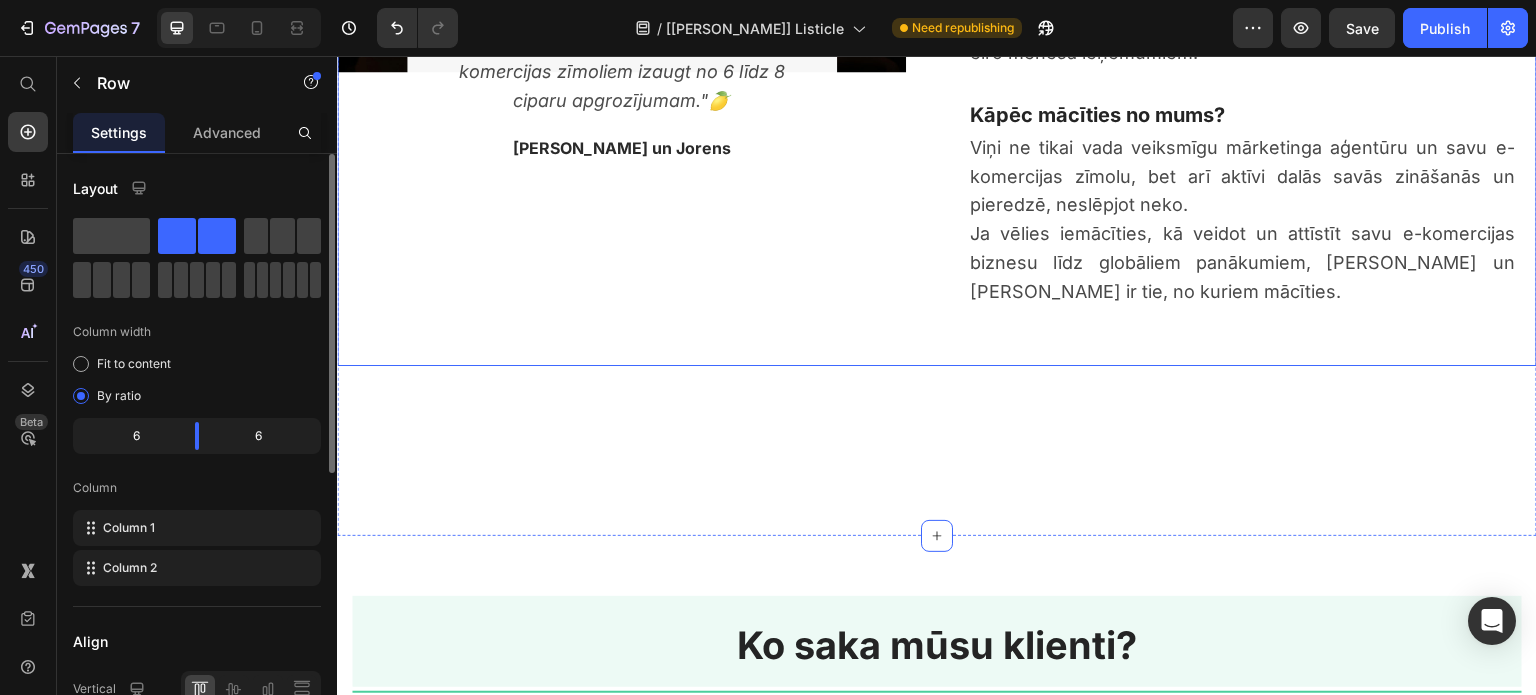 click on "Image "Mēs ticam, ka patiesas zināšanas ir spēks, kas palīdz citiem izaugt un sasniegt panākumus. Un pielietojot šīs zināšanas, esam palīdzējuši daudziem e-komercijas zīmoliem izaugt no 6 līdz 8 ciparu apgrozījumam."🍋 Text block [PERSON_NAME] un Jorens Text block Row Row Kas mēs esam? Heading [PERSON_NAME] un [PERSON_NAME] ir īsti e-komercijas eksperti, kuriem mārketings plūst asinīs. Text block Pieredze Heading Ar vairāk nekā 10 gadu pieredzi un spēcīgu specializāciju apmaksātas reklāmas stratēģijās, [PERSON_NAME] un [PERSON_NAME] ir kļuvuši par nozares autoritāti, kas palīdzējuši vairākiem uzņēmumiem izaugt līdz vairāku miljonu eiro mēneša ieņēmumiem.  Text block Kāpēc mācīties no mums? Heading Viņi ne tikai vada veiksmīgu mārketinga aģentūru un savu e-komercijas zīmolu, bet arī aktīvi dalās savās zināšanās un pieredzē, neslēpjot neko. Text block Row Row" at bounding box center [937, 59] 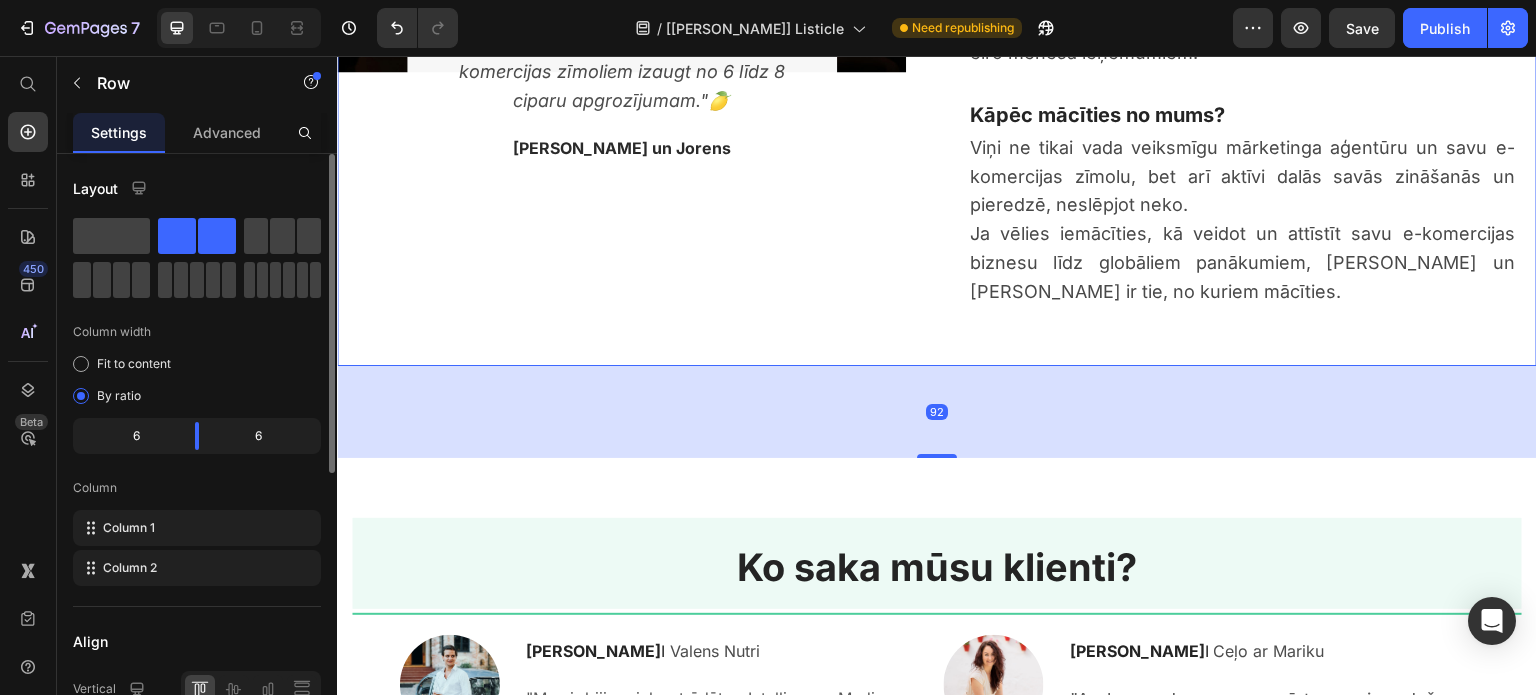 drag, startPoint x: 945, startPoint y: 516, endPoint x: 955, endPoint y: 438, distance: 78.63841 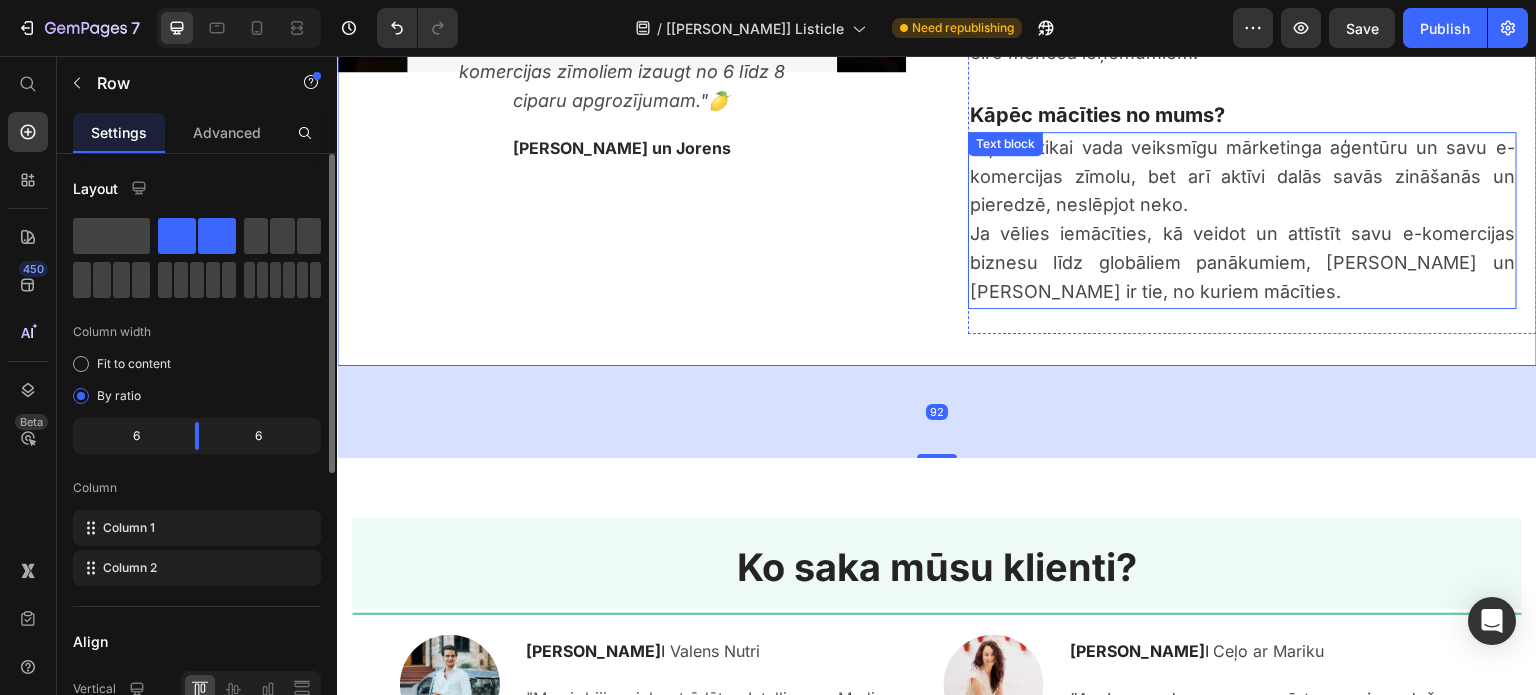 click on "Ja vēlies iemācīties, kā veidot un attīstīt savu e-komercijas biznesu līdz globāliem panākumiem, [PERSON_NAME] un [PERSON_NAME] ir tie, no kuriem mācīties." at bounding box center (1242, 262) 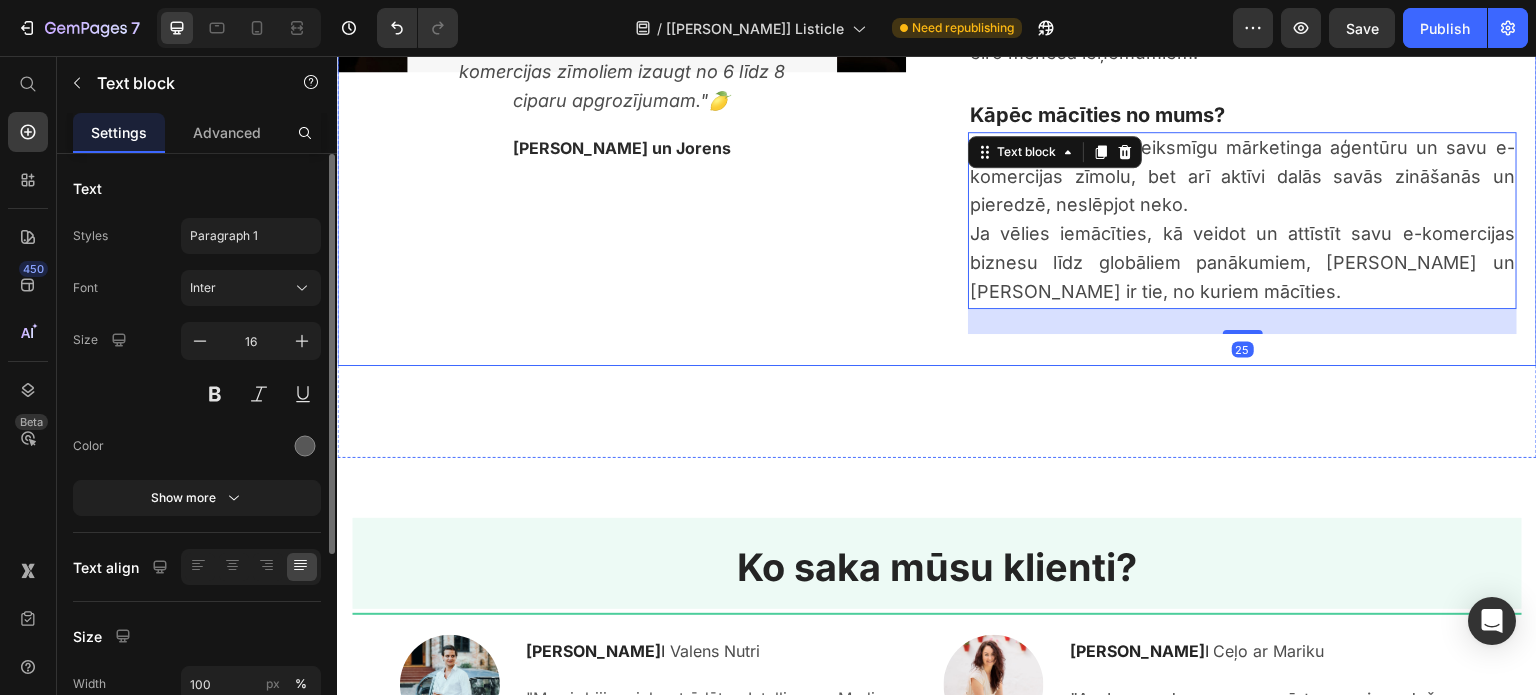 click on "Image "Mēs ticam, ka patiesas zināšanas ir spēks, kas palīdz citiem izaugt un sasniegt panākumus. Un pielietojot šīs zināšanas, esam palīdzējuši daudziem e-komercijas zīmoliem izaugt no 6 līdz 8 ciparu apgrozījumam."🍋 Text block [PERSON_NAME] un Jorens Text block Row Row" at bounding box center (621, 59) 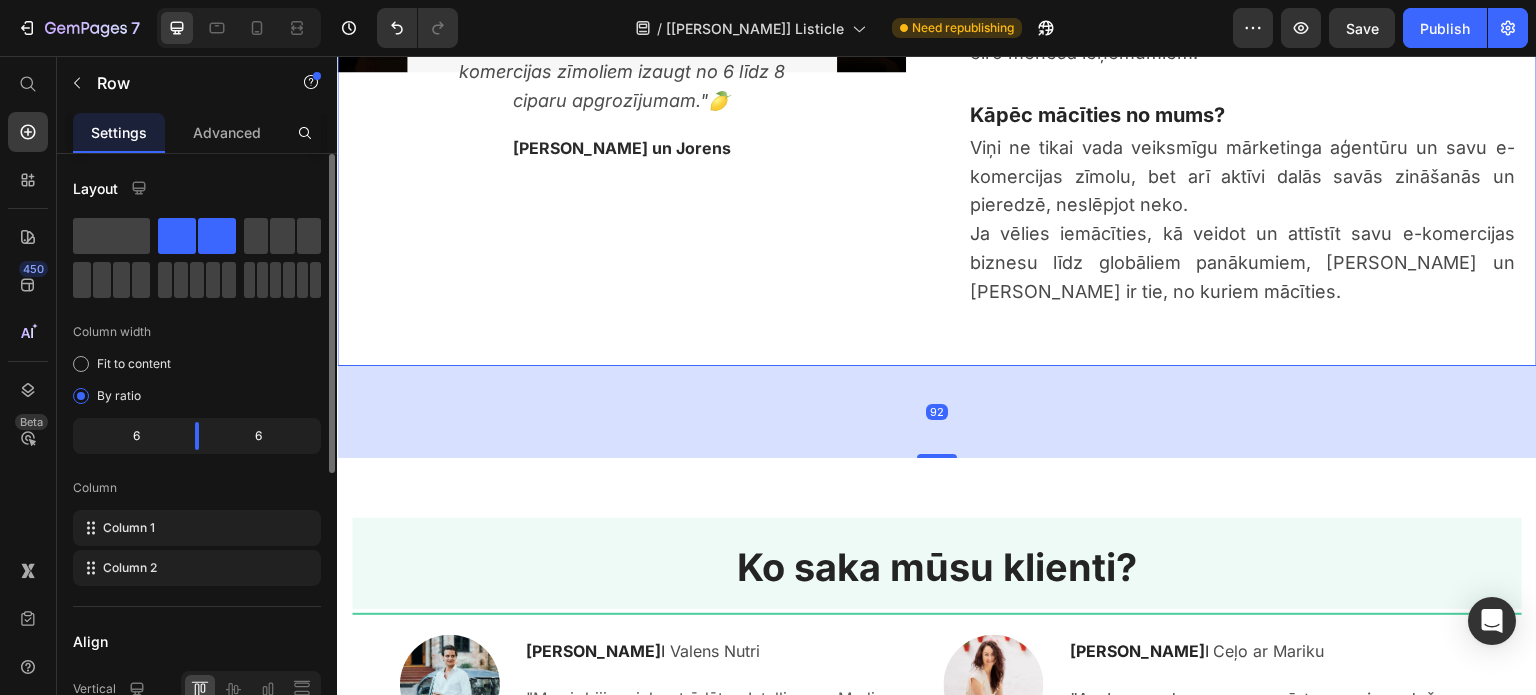 click on "Image "Mēs ticam, ka patiesas zināšanas ir spēks, kas palīdz citiem izaugt un sasniegt panākumus. Un pielietojot šīs zināšanas, esam palīdzējuši daudziem e-komercijas zīmoliem izaugt no 6 līdz 8 ciparu apgrozījumam."🍋 Text block [PERSON_NAME] un Jorens Text block Row Row" at bounding box center [621, 59] 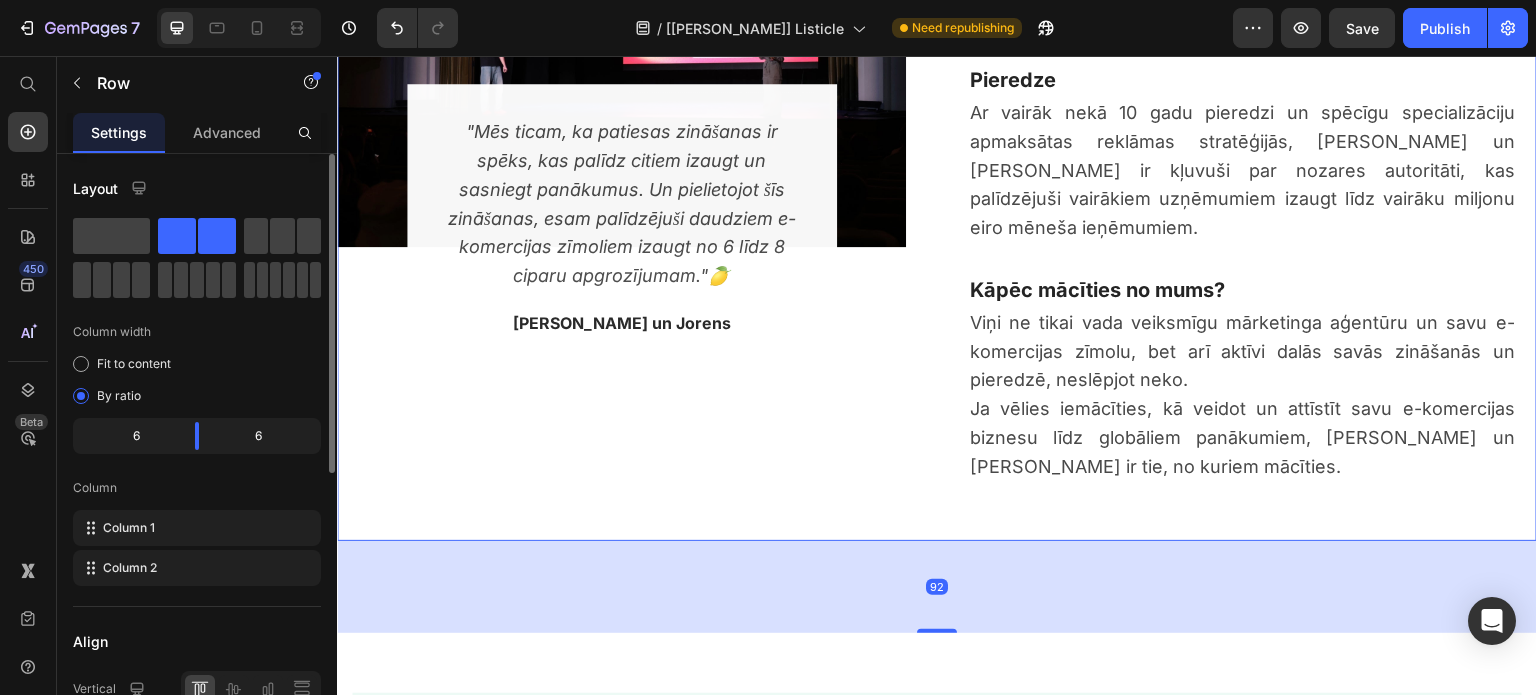 scroll, scrollTop: 4385, scrollLeft: 0, axis: vertical 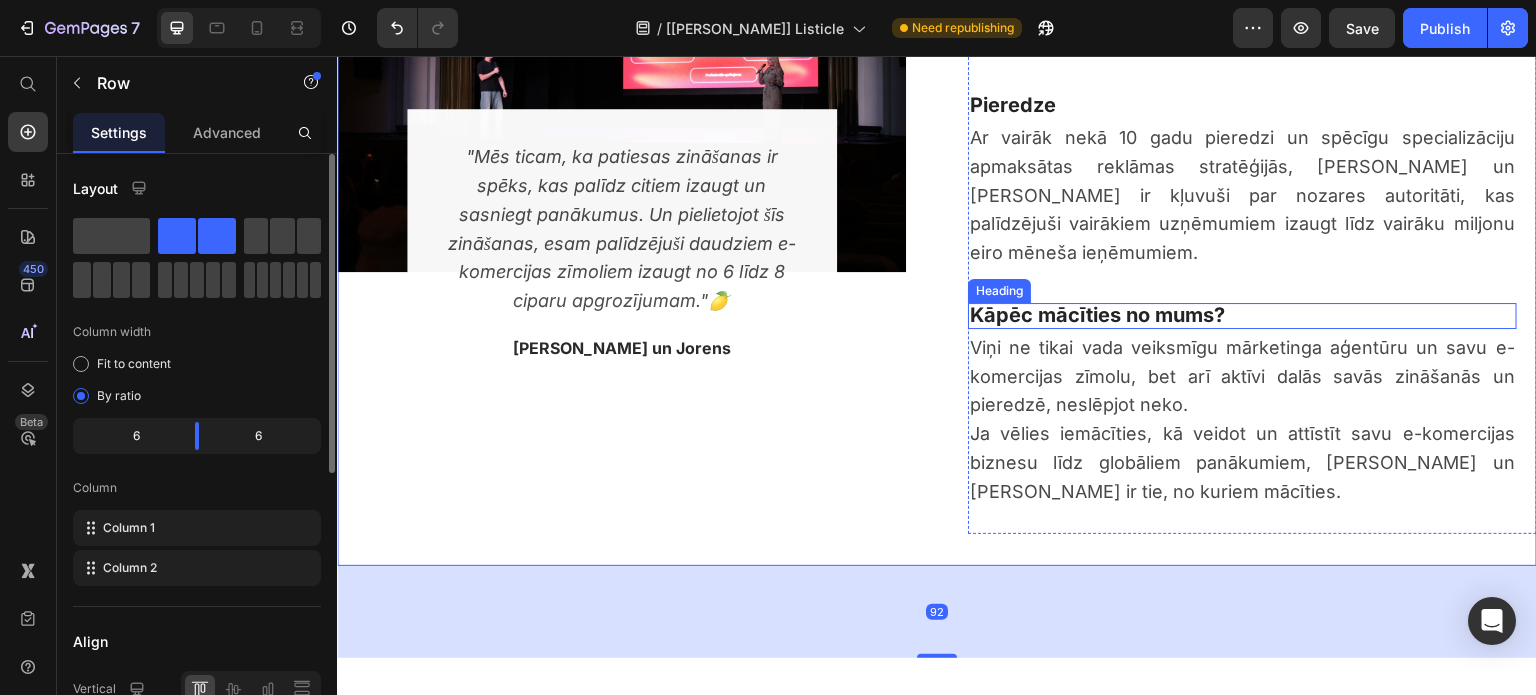 click on "Kāpēc mācīties no mums?" at bounding box center [1097, 315] 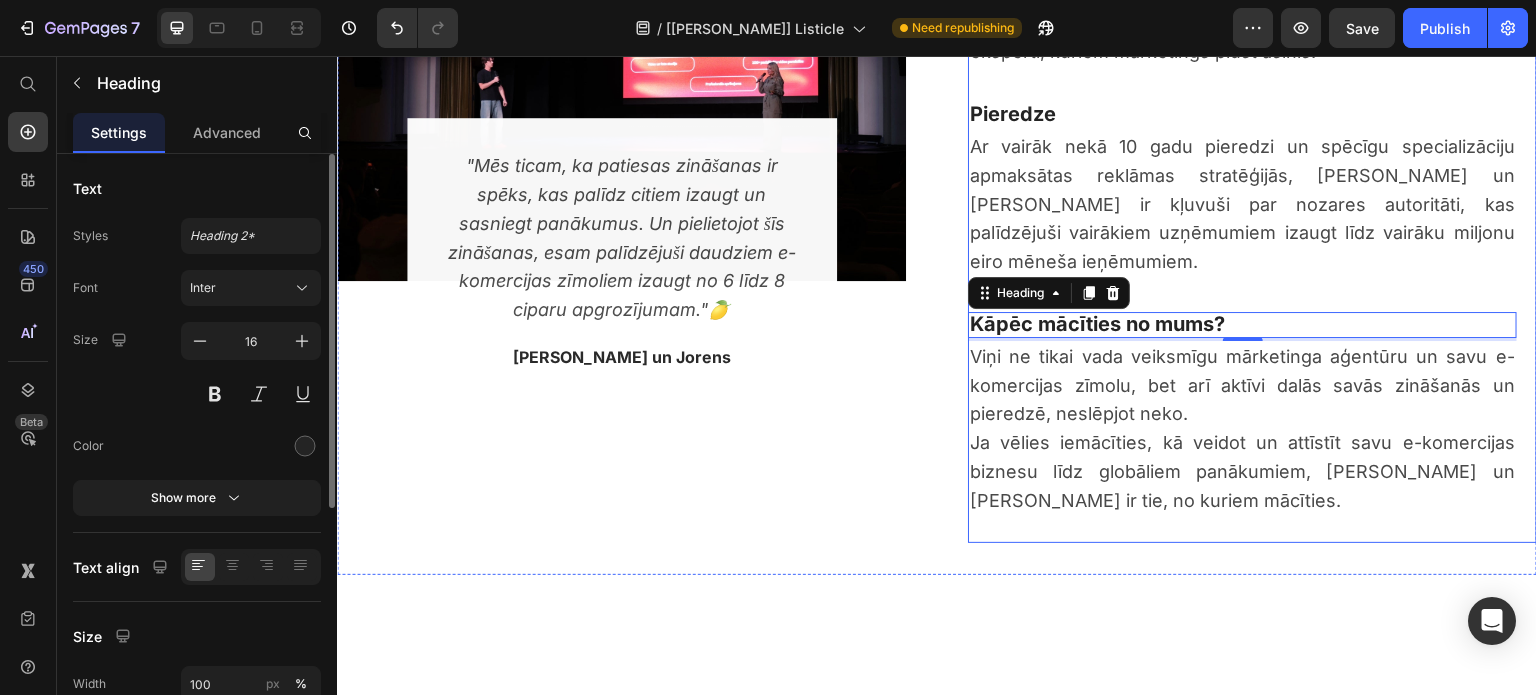 scroll, scrollTop: 4385, scrollLeft: 0, axis: vertical 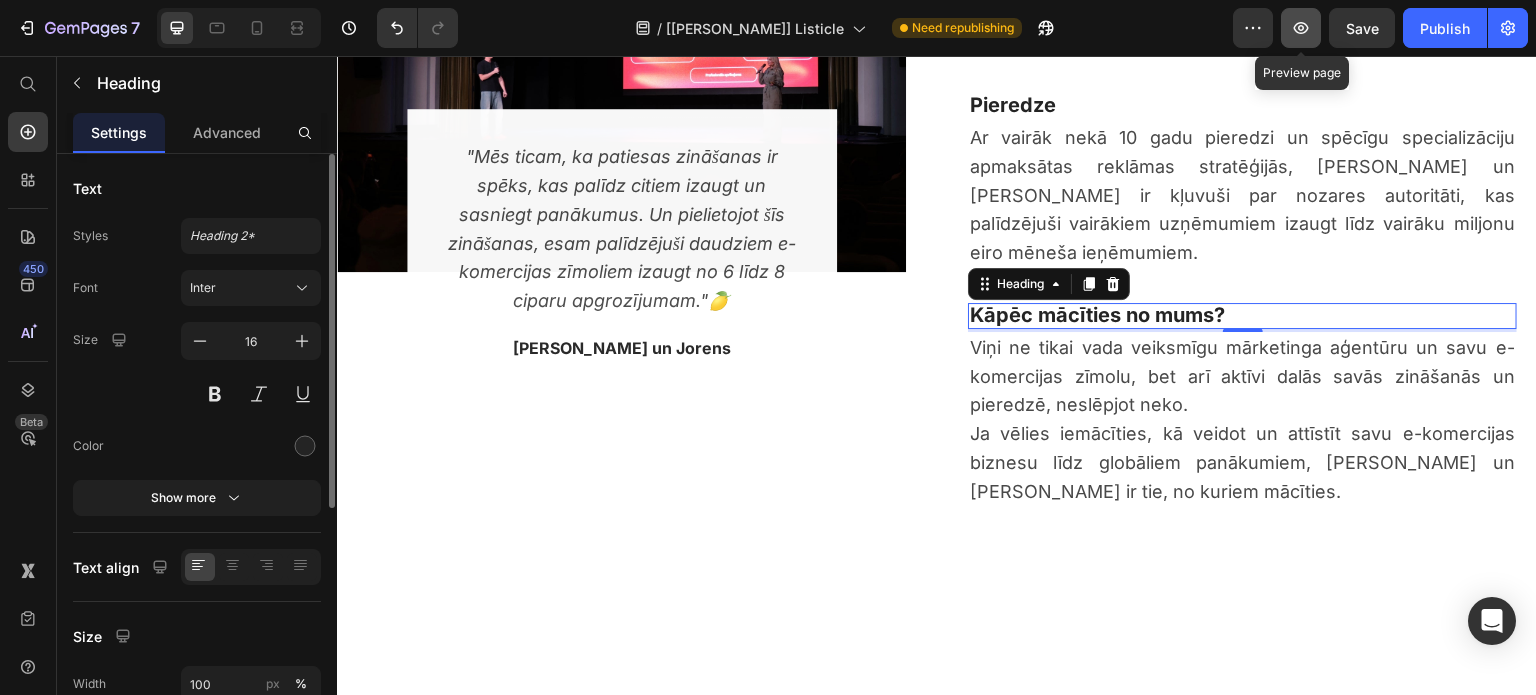 click 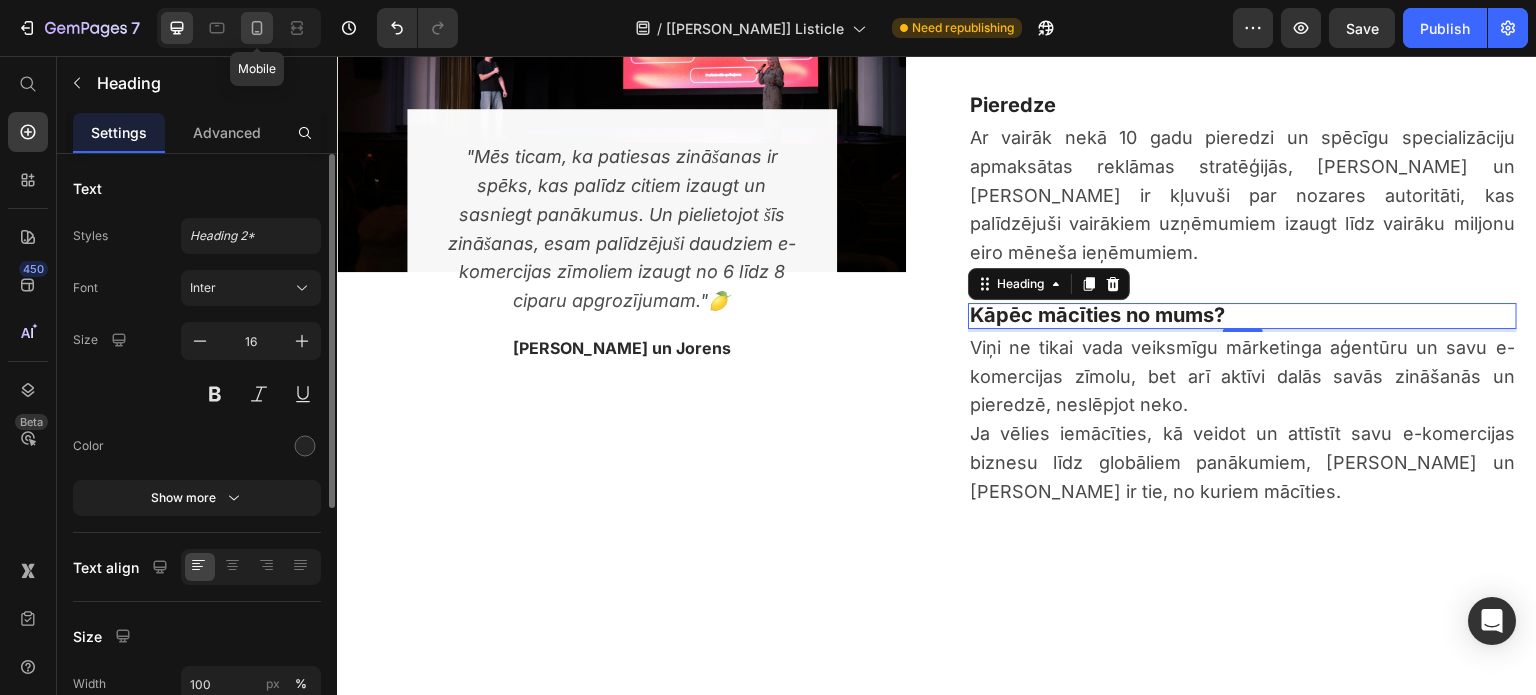 click 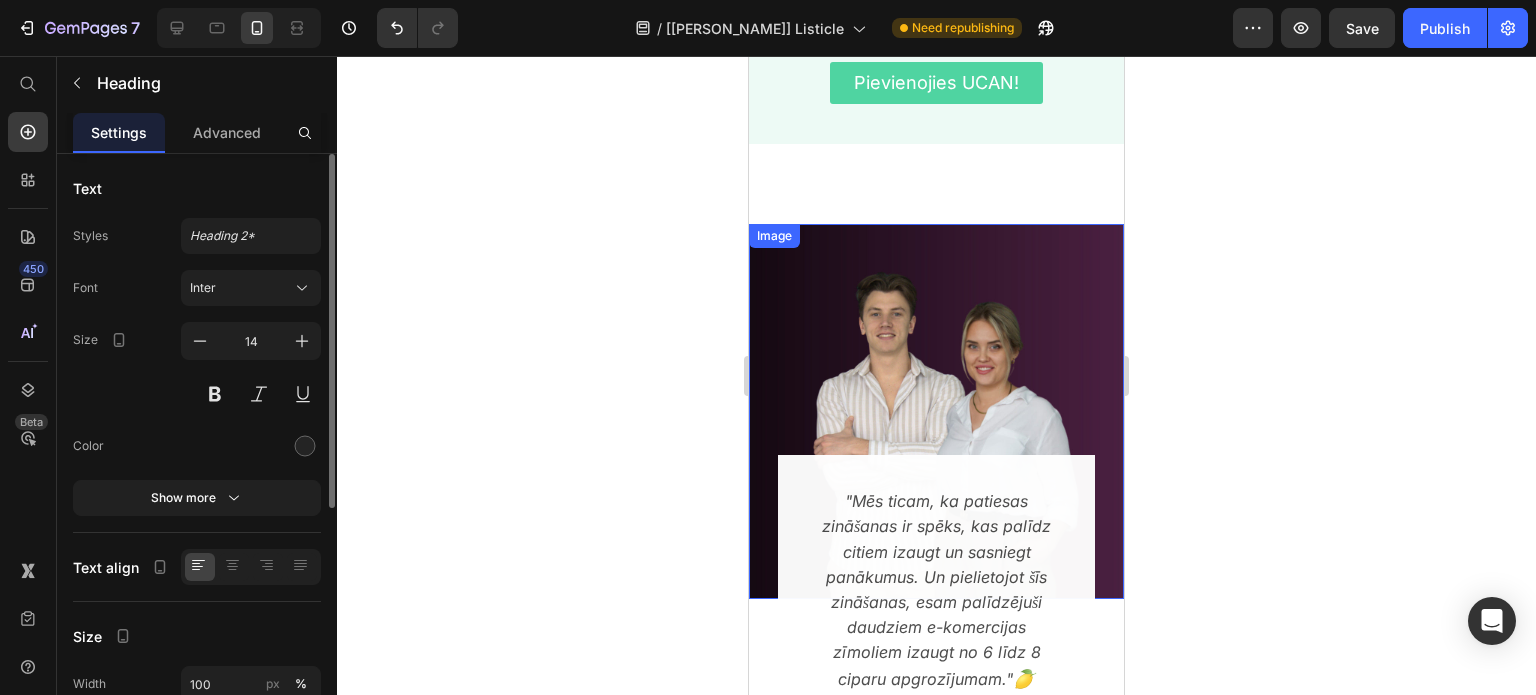 scroll, scrollTop: 4233, scrollLeft: 0, axis: vertical 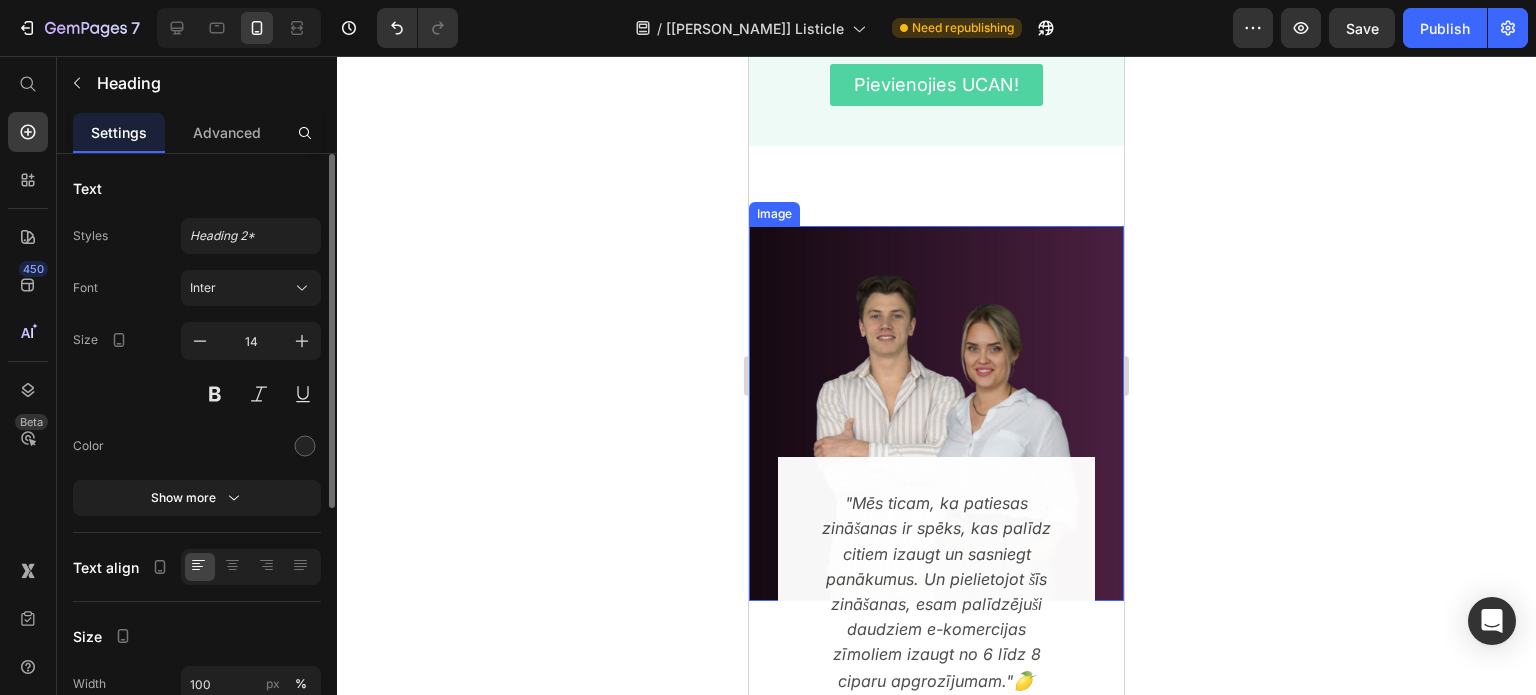 click at bounding box center (936, 413) 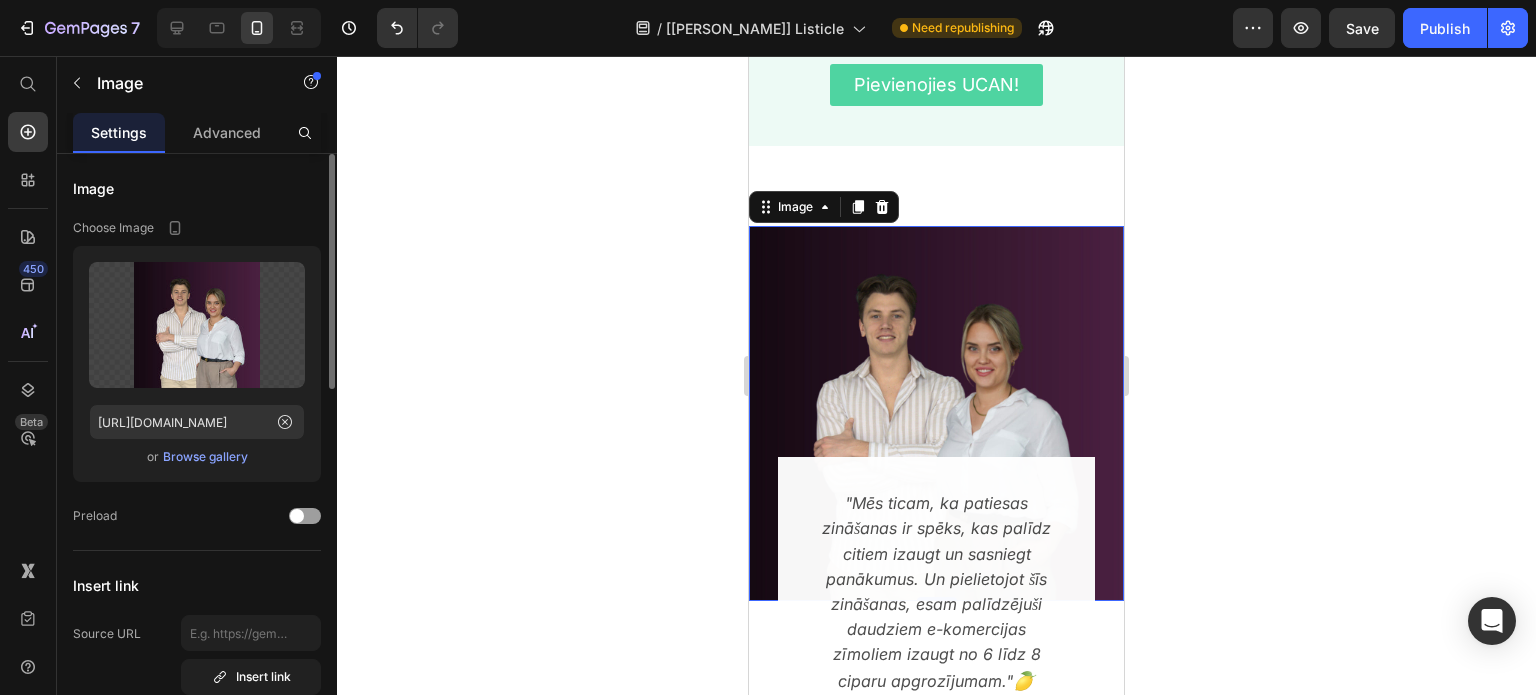 click on "Browse gallery" at bounding box center [205, 457] 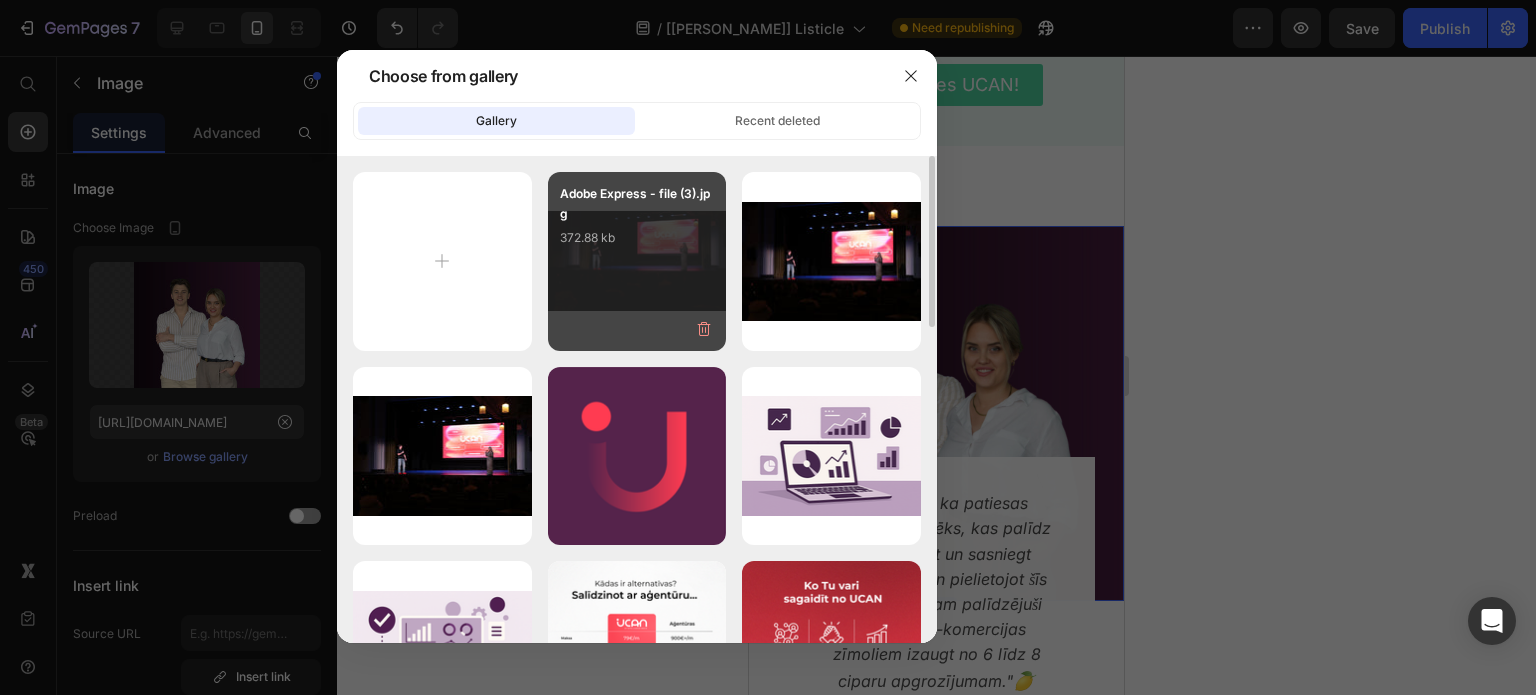 click on "Adobe Express - file (3).jpg 372.88 kb" at bounding box center (637, 224) 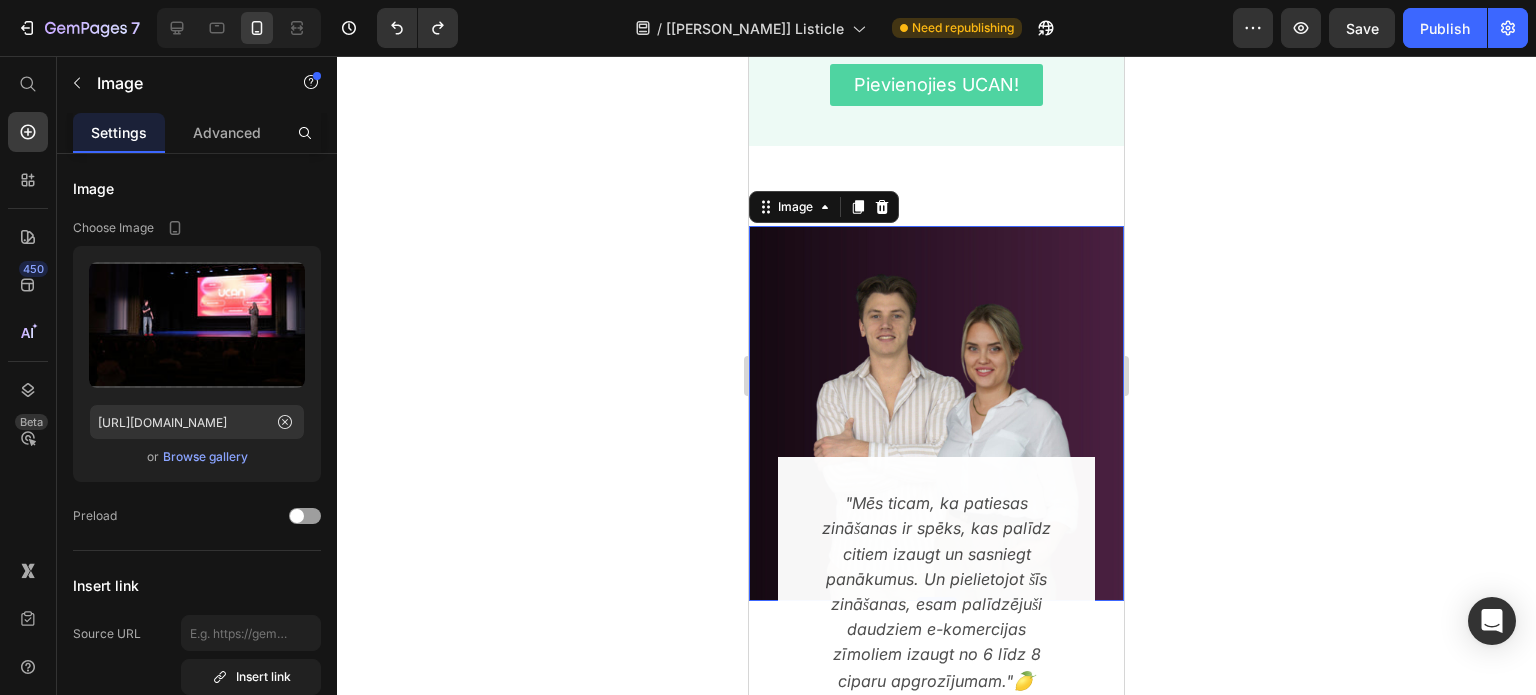 click 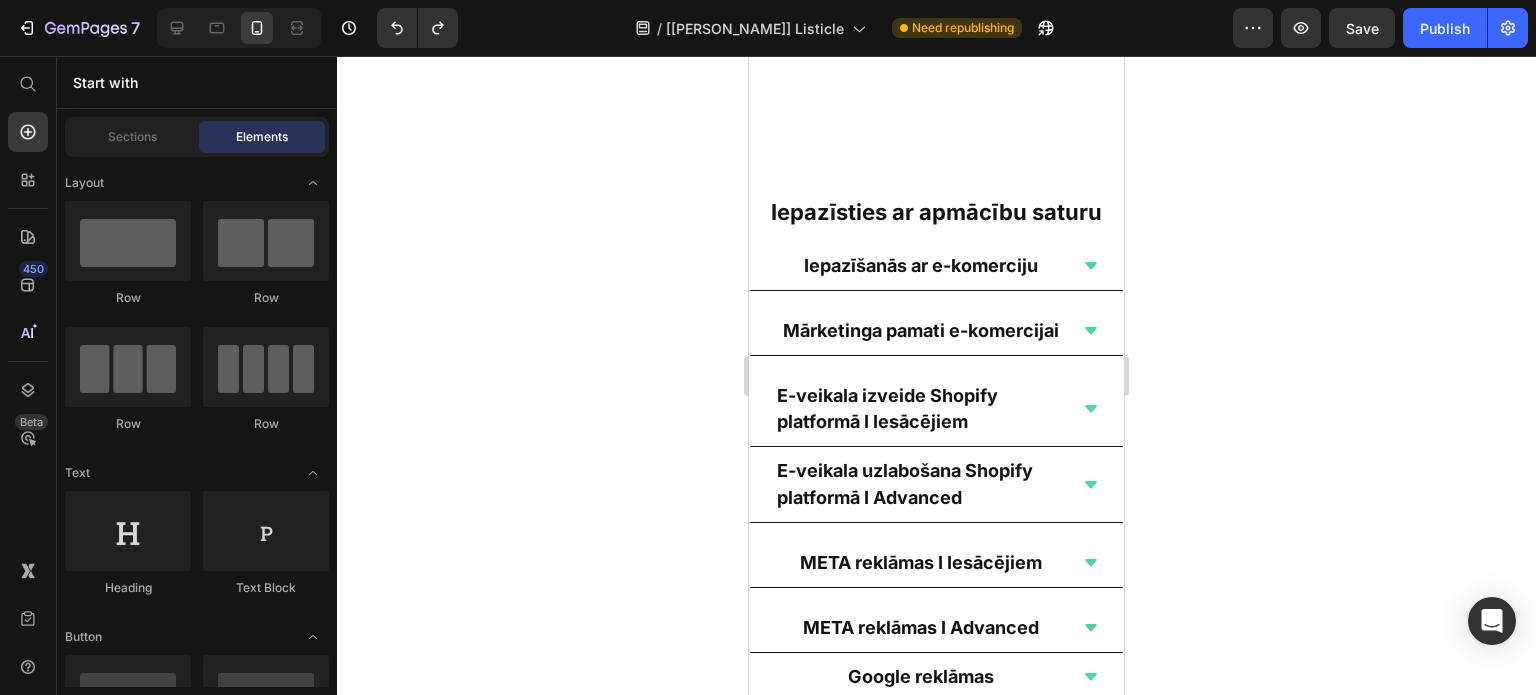 scroll, scrollTop: 6280, scrollLeft: 0, axis: vertical 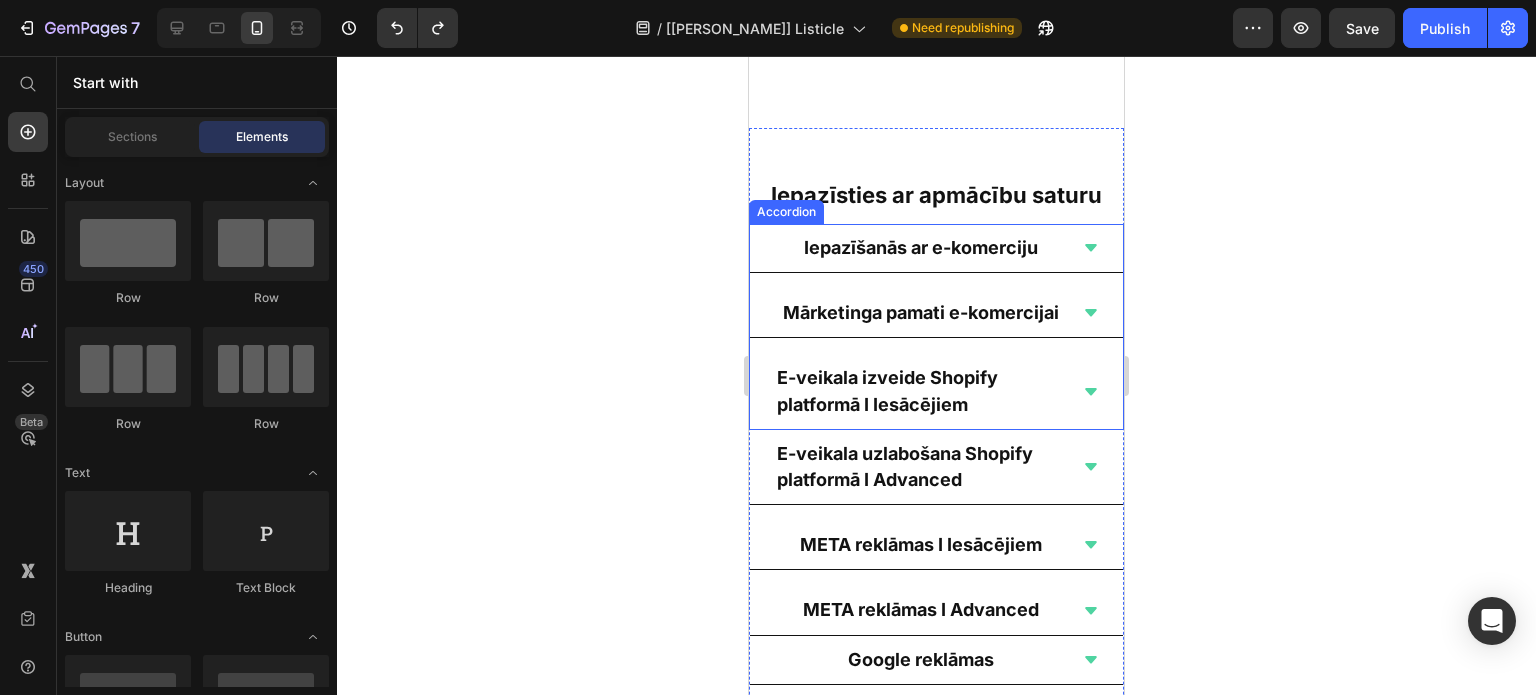 click on "E-veikala izveide Shopify platformā I Iesācējiem" at bounding box center [887, 390] 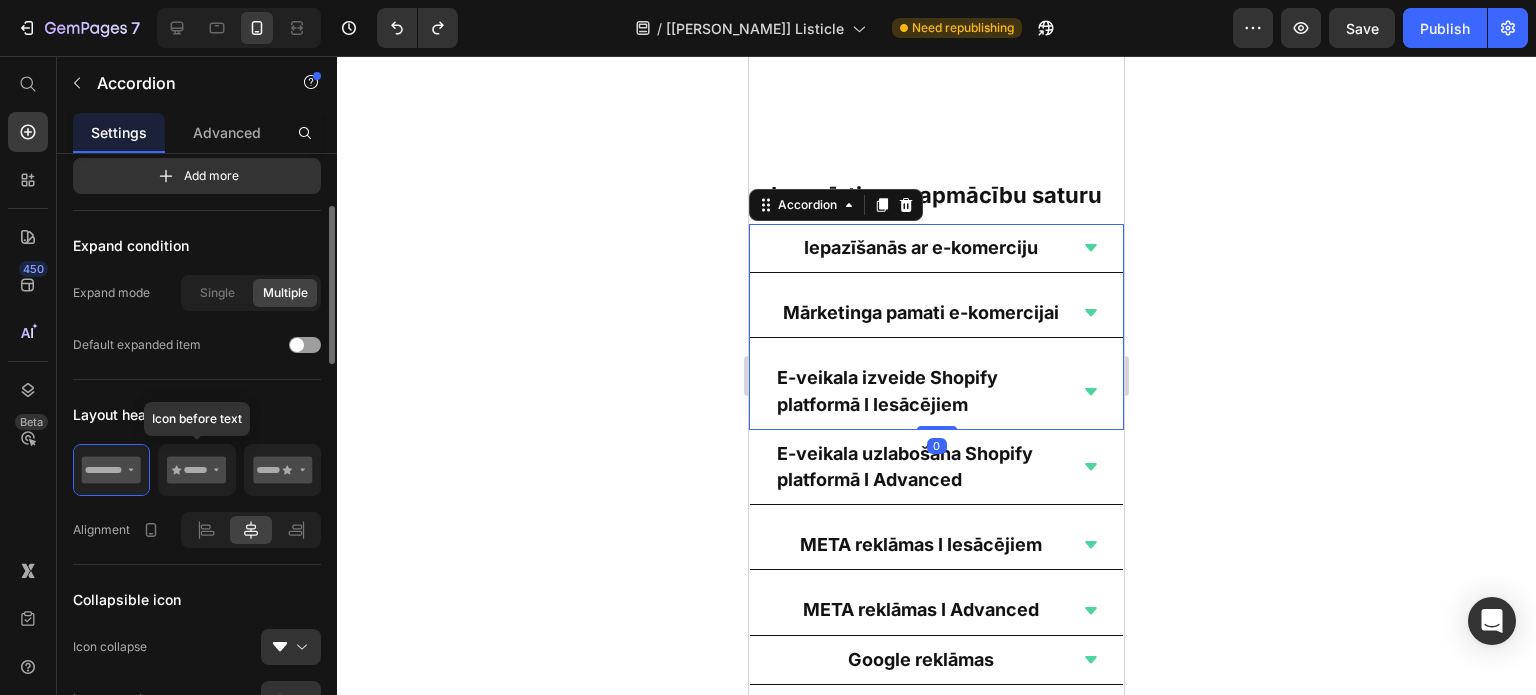 scroll, scrollTop: 500, scrollLeft: 0, axis: vertical 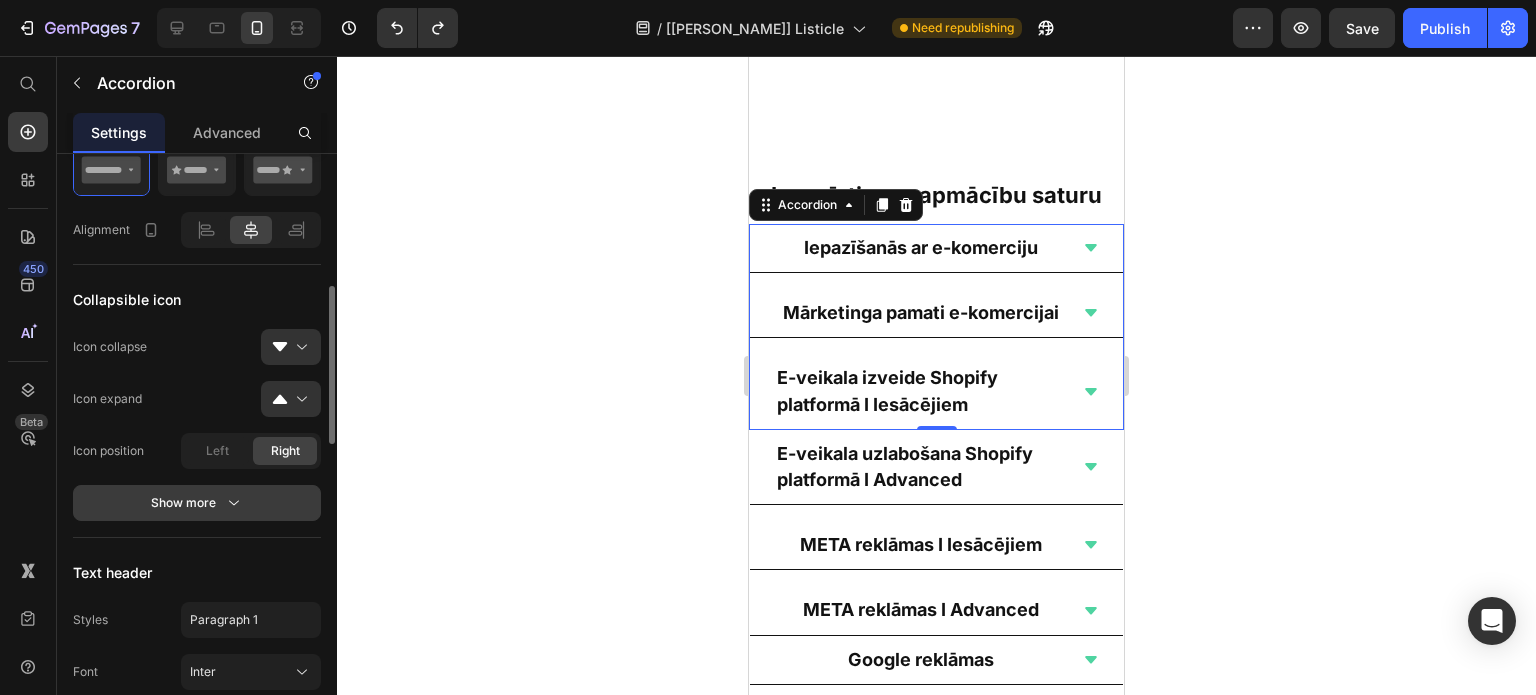 click on "Show more" at bounding box center [197, 503] 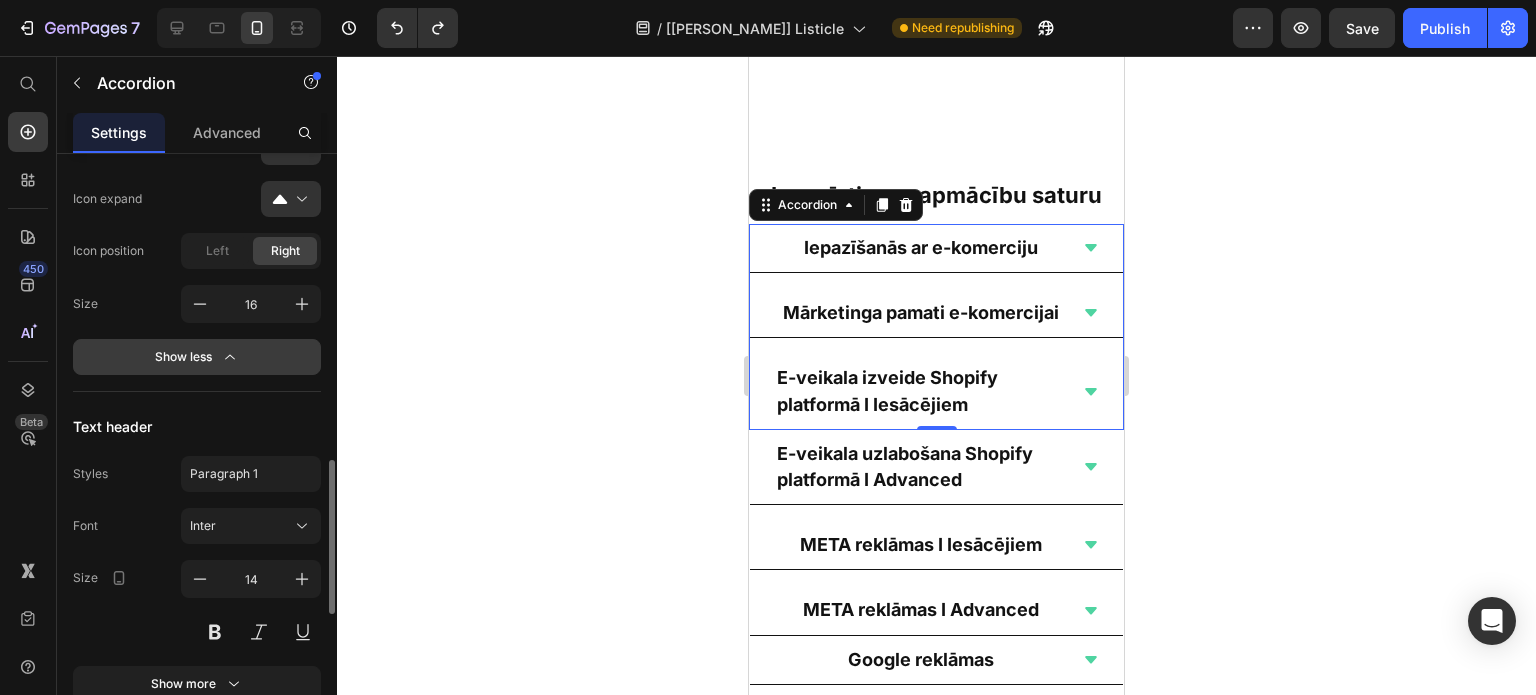 scroll, scrollTop: 800, scrollLeft: 0, axis: vertical 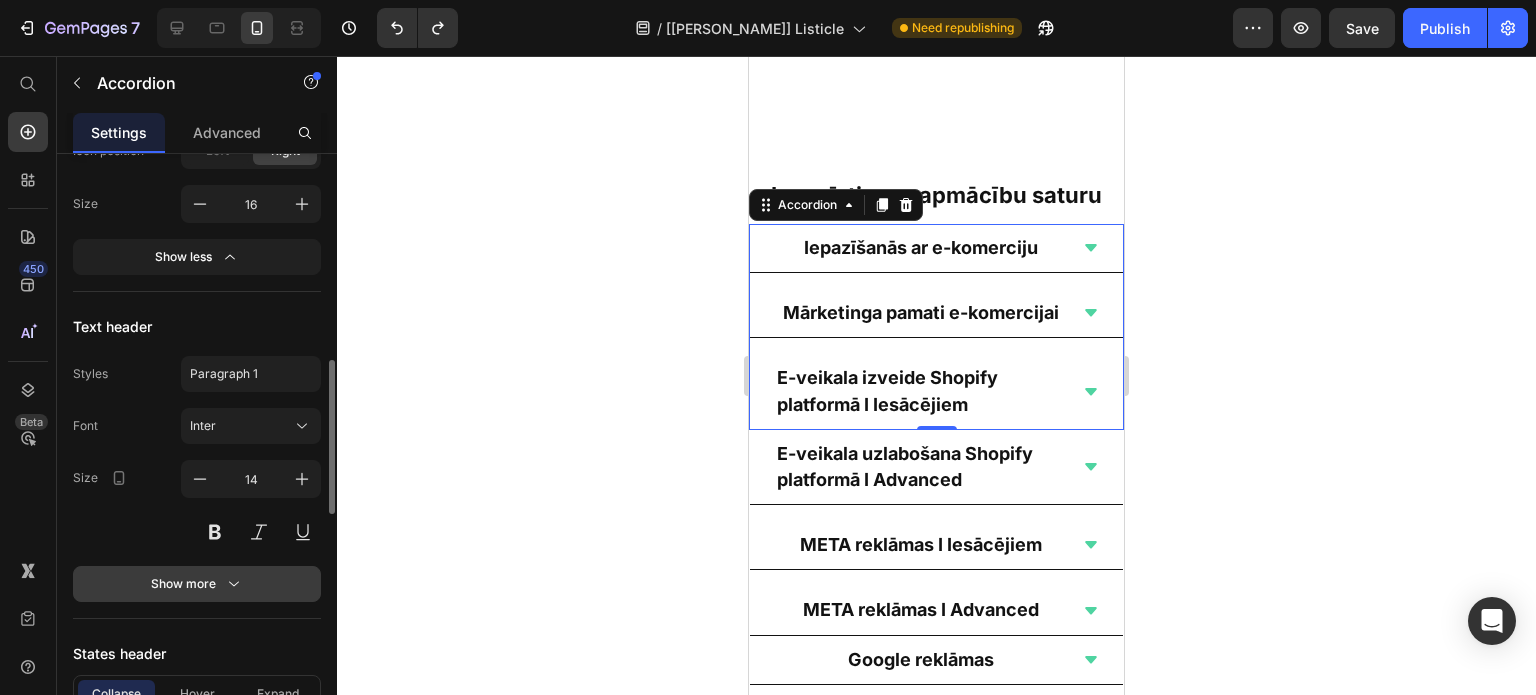 click on "Show more" at bounding box center [197, 584] 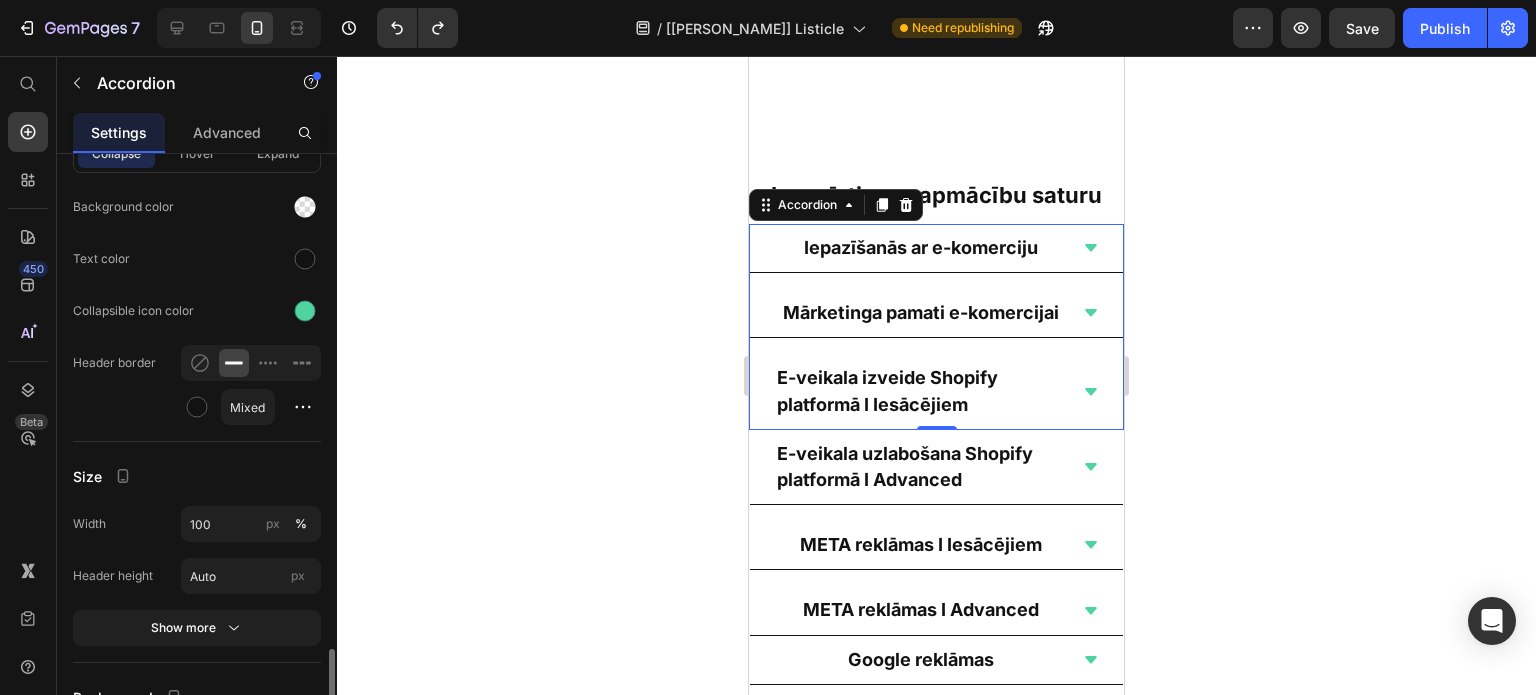 scroll, scrollTop: 1800, scrollLeft: 0, axis: vertical 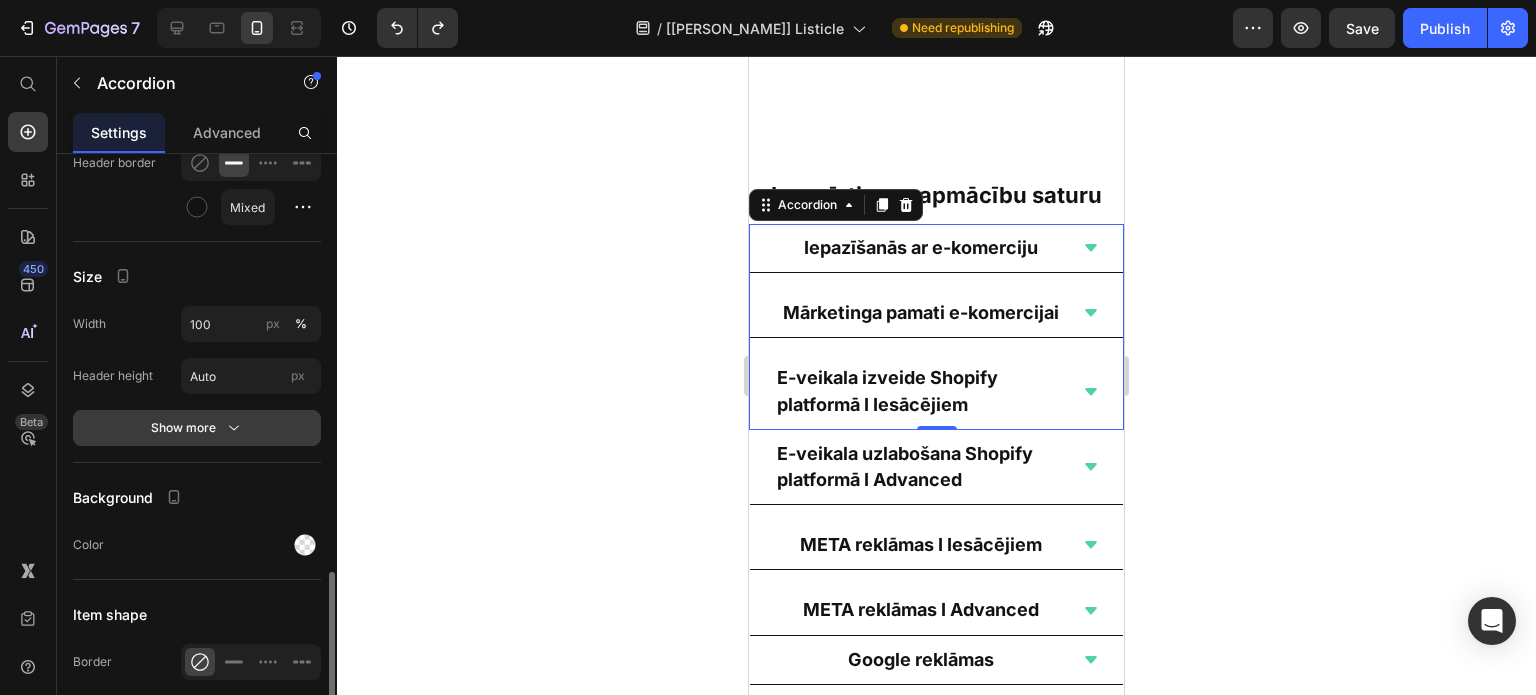 click 